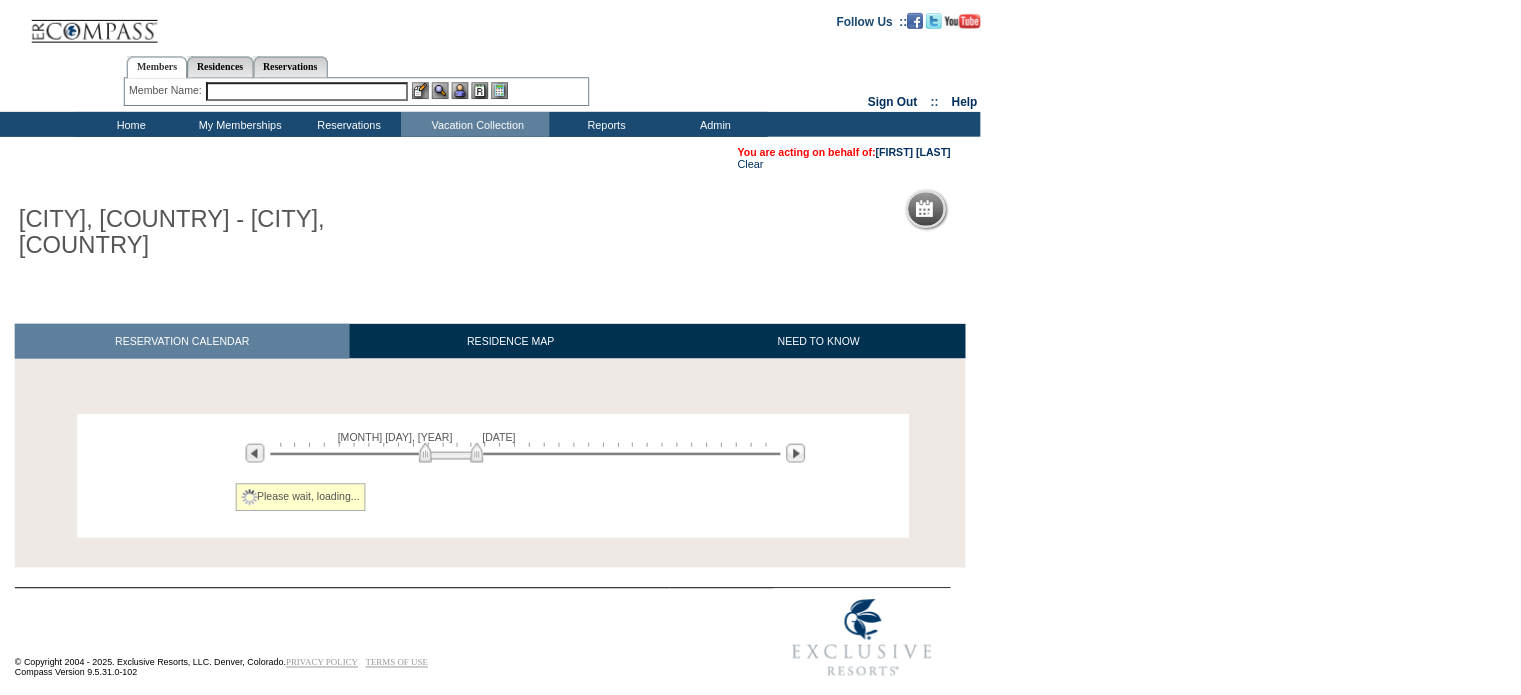 scroll, scrollTop: 0, scrollLeft: 0, axis: both 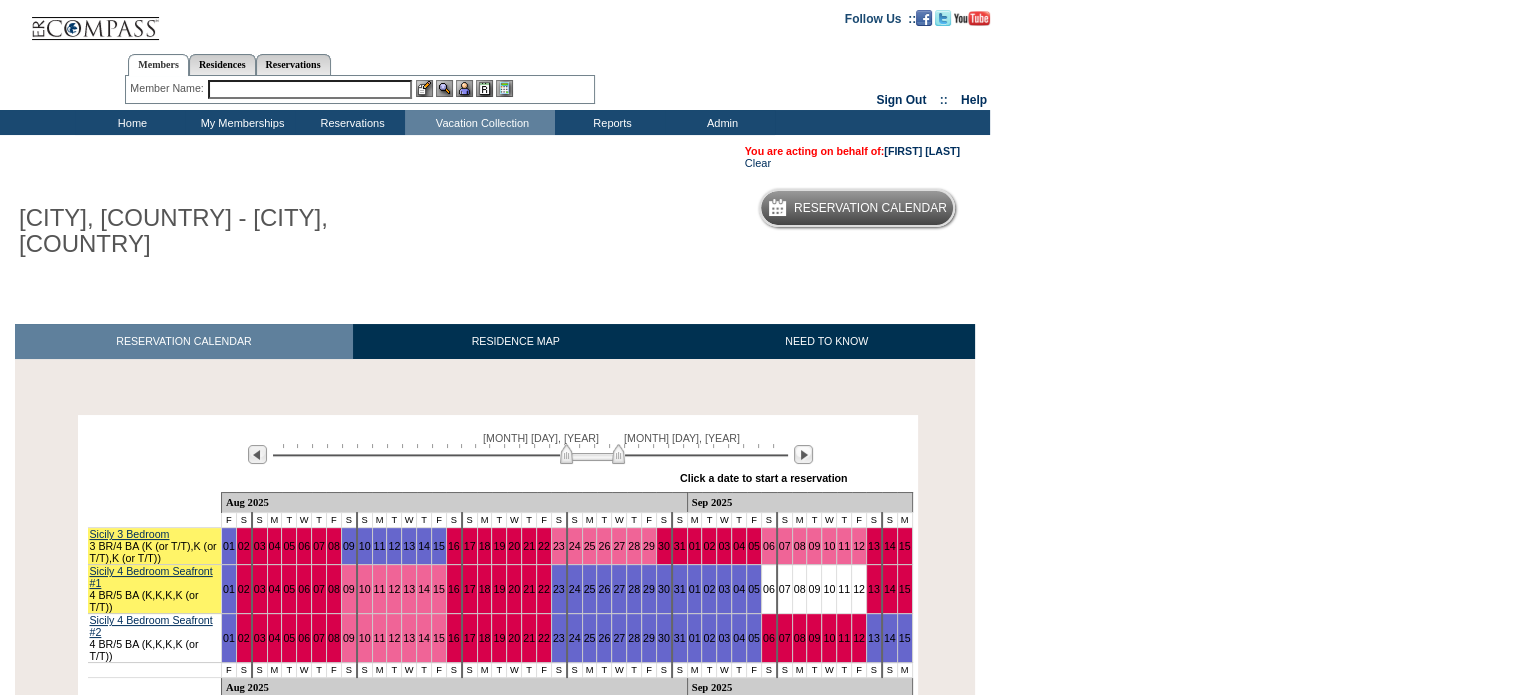 drag, startPoint x: 448, startPoint y: 432, endPoint x: 581, endPoint y: 443, distance: 133.45412 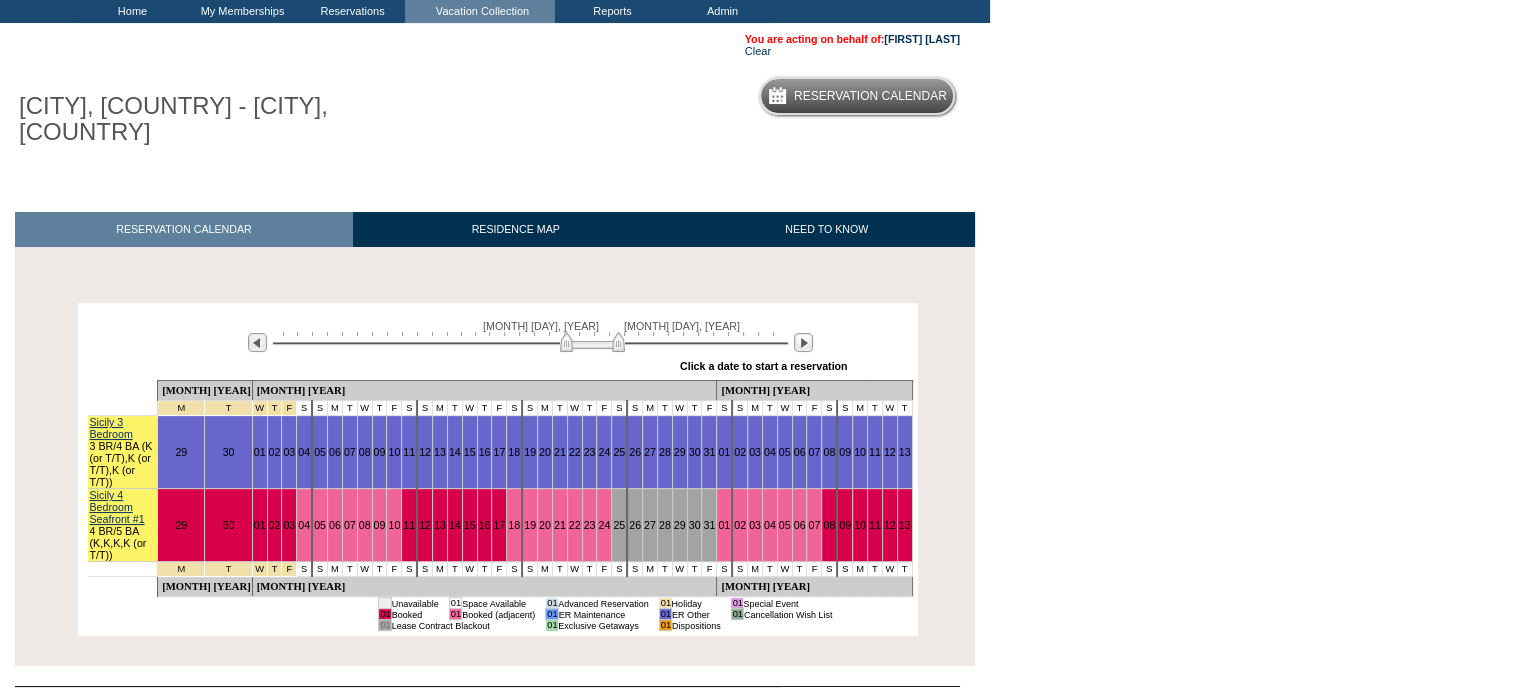 scroll, scrollTop: 115, scrollLeft: 0, axis: vertical 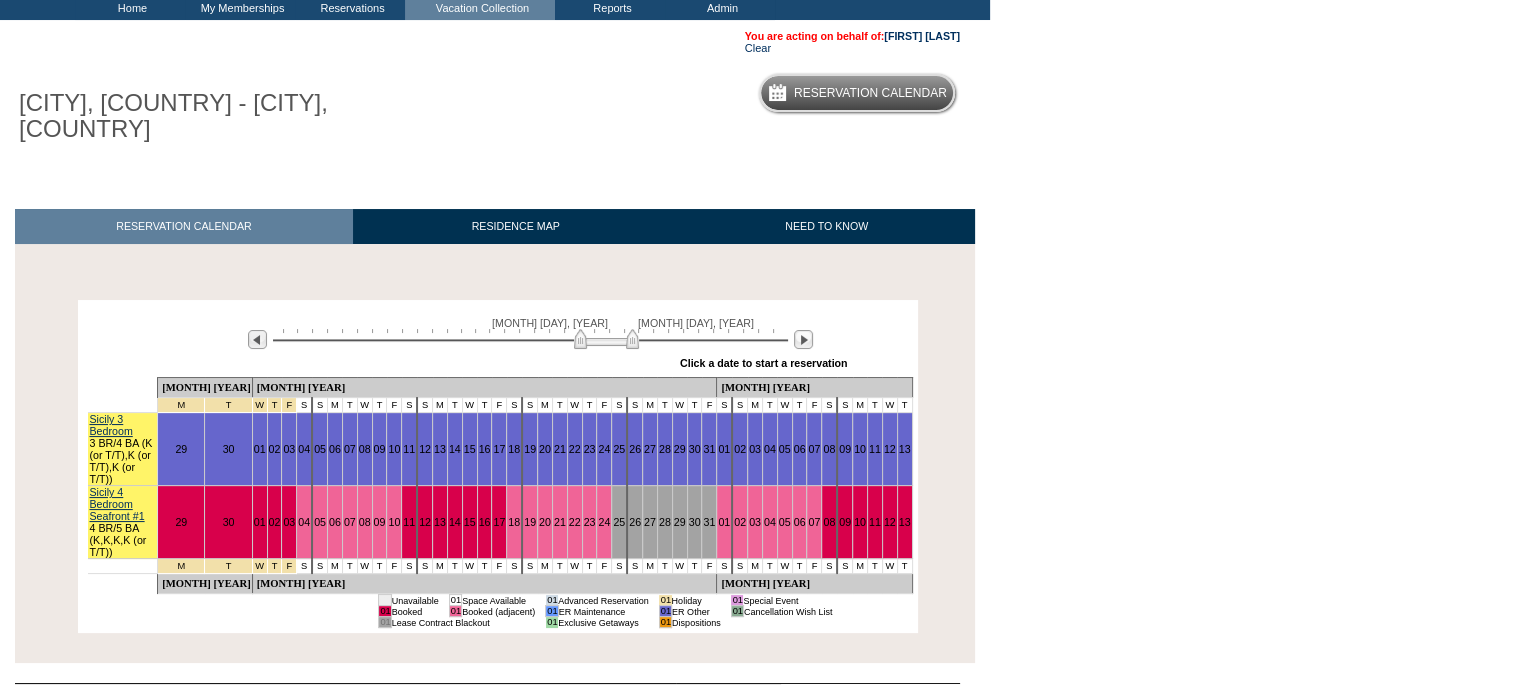 drag, startPoint x: 612, startPoint y: 319, endPoint x: 626, endPoint y: 319, distance: 14 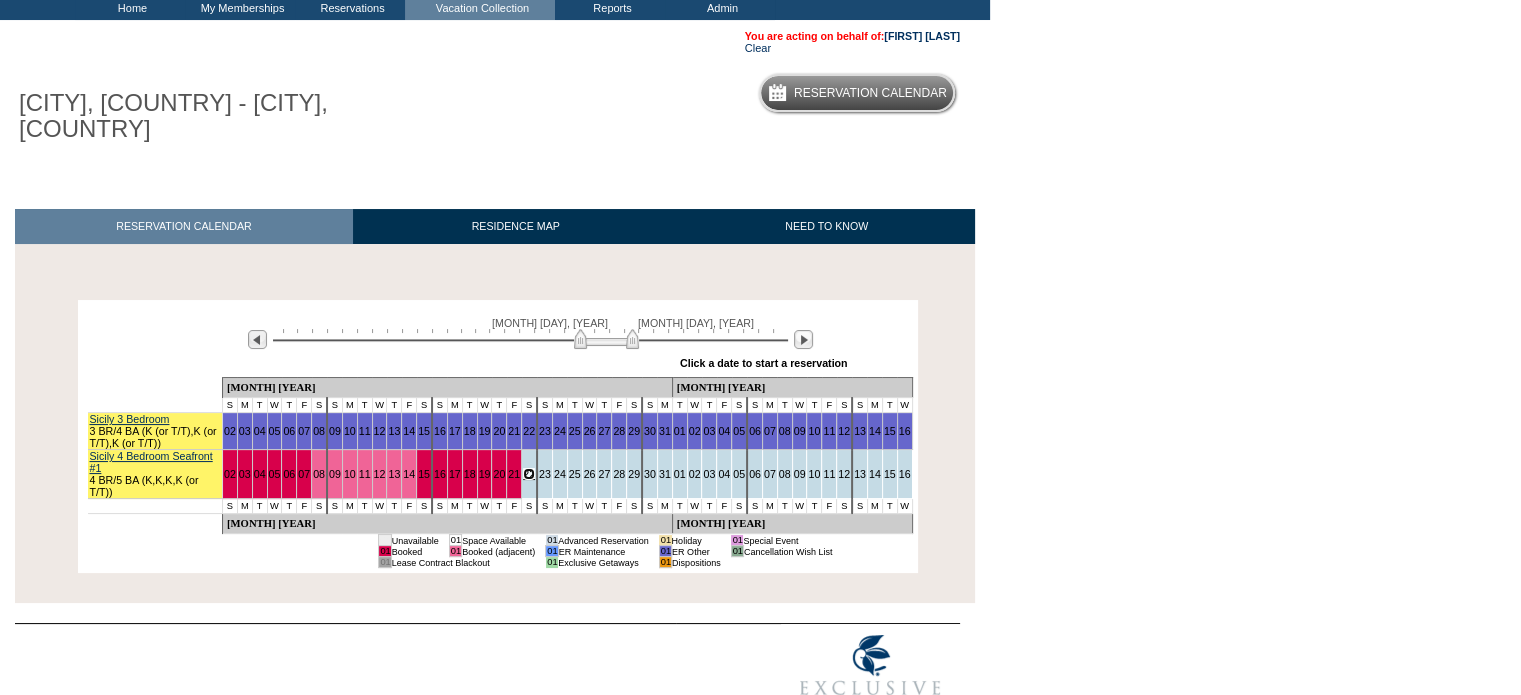 click on "22" at bounding box center [529, 474] 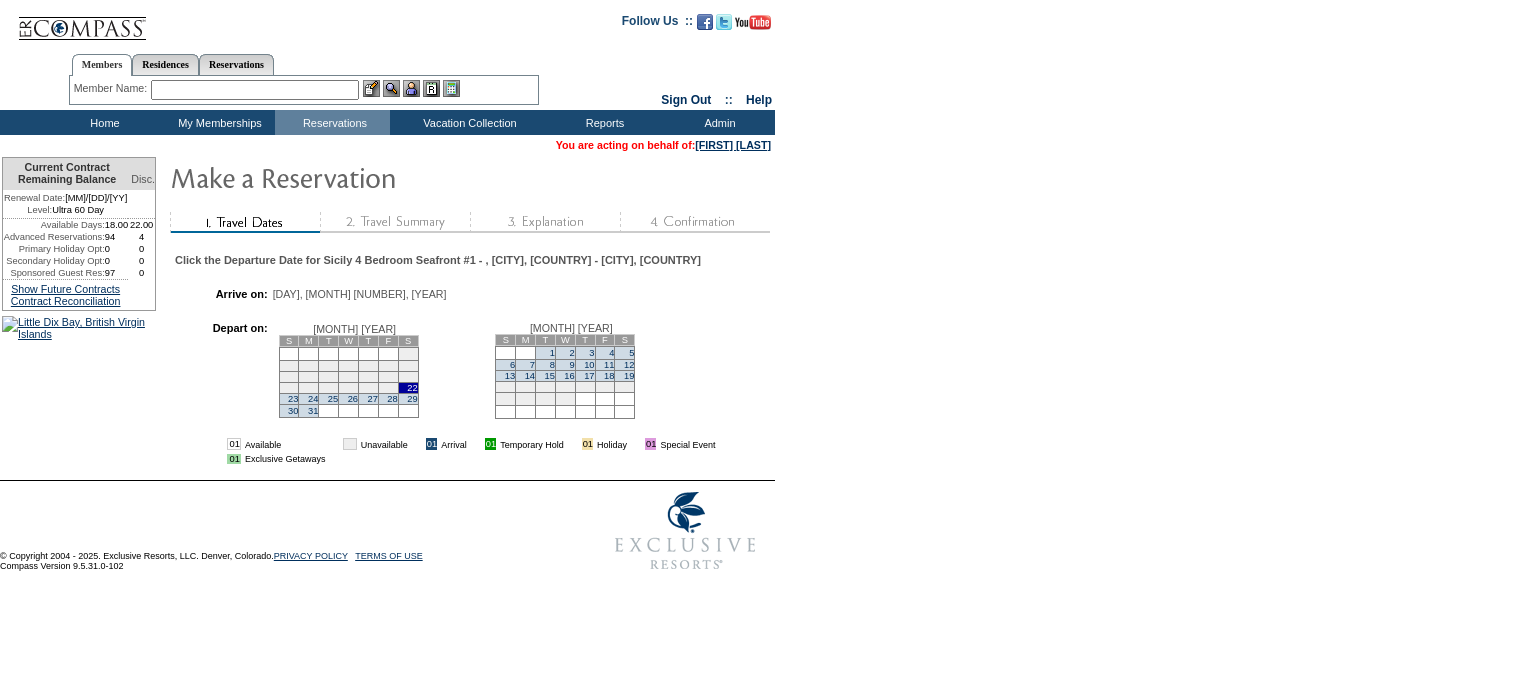 scroll, scrollTop: 0, scrollLeft: 0, axis: both 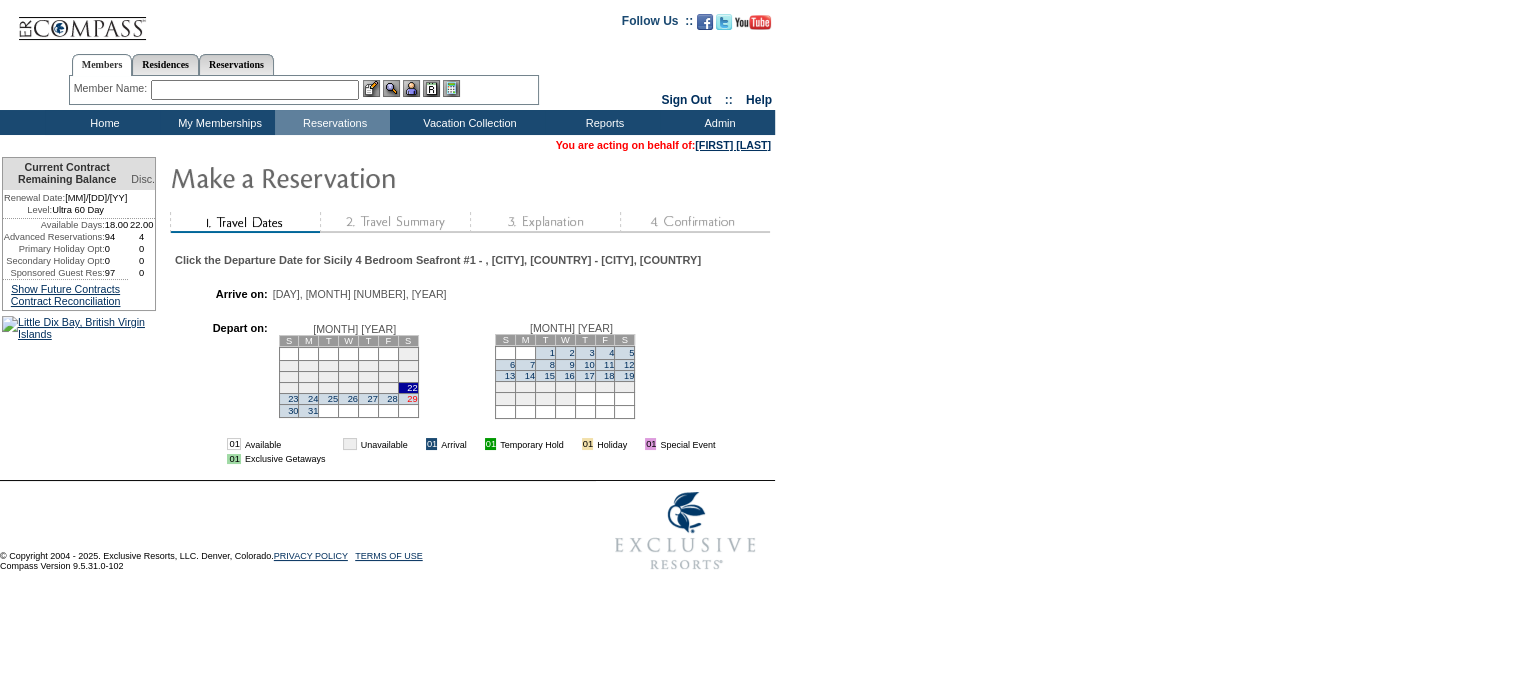 click on "29" at bounding box center [412, 399] 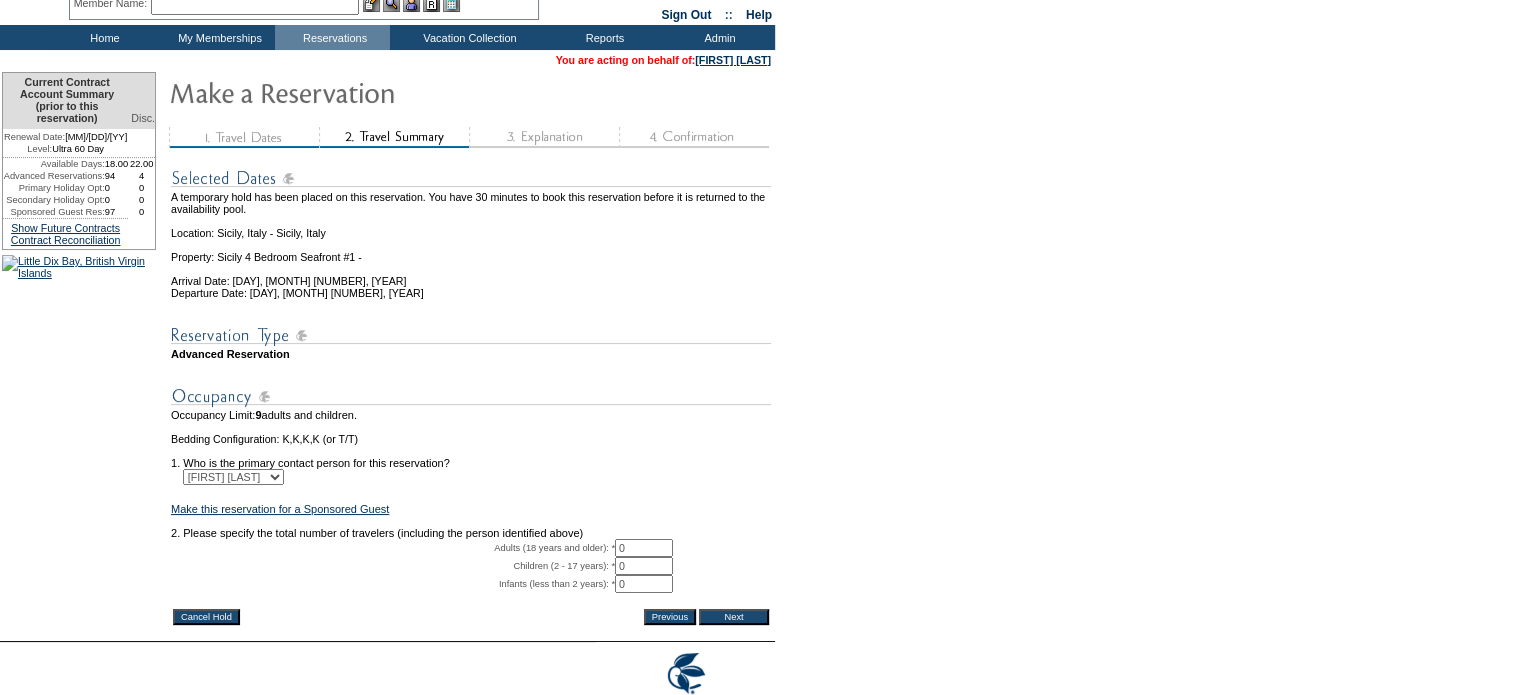 scroll, scrollTop: 208, scrollLeft: 0, axis: vertical 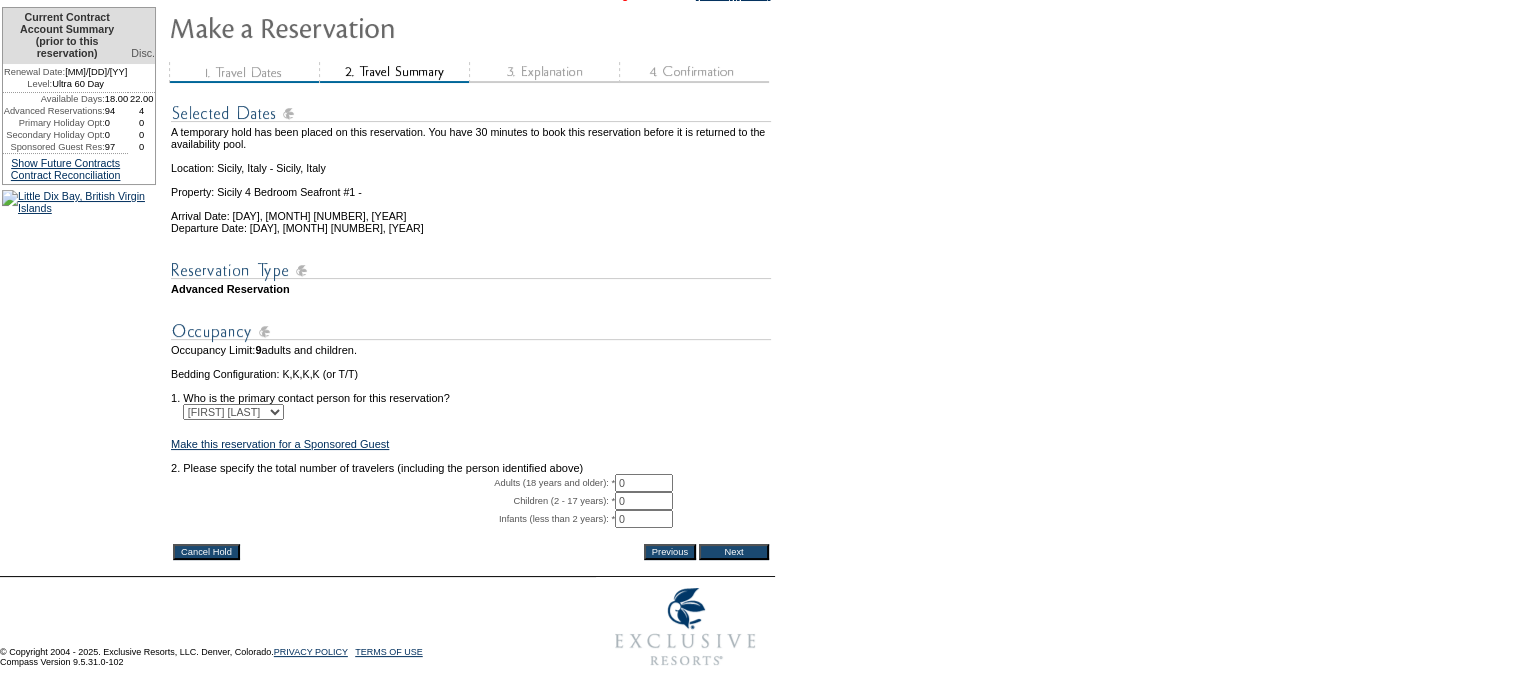 drag, startPoint x: 646, startPoint y: 459, endPoint x: 576, endPoint y: 451, distance: 70.45566 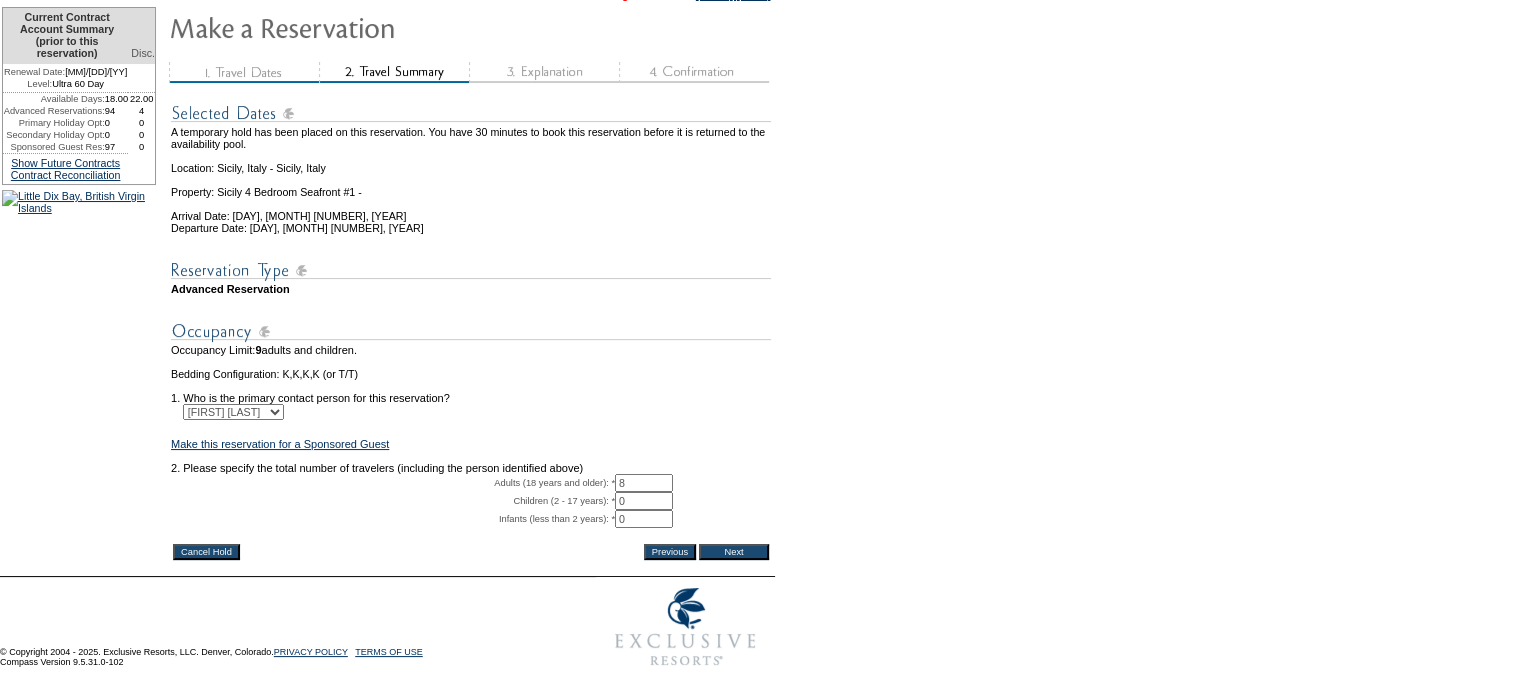 type on "8" 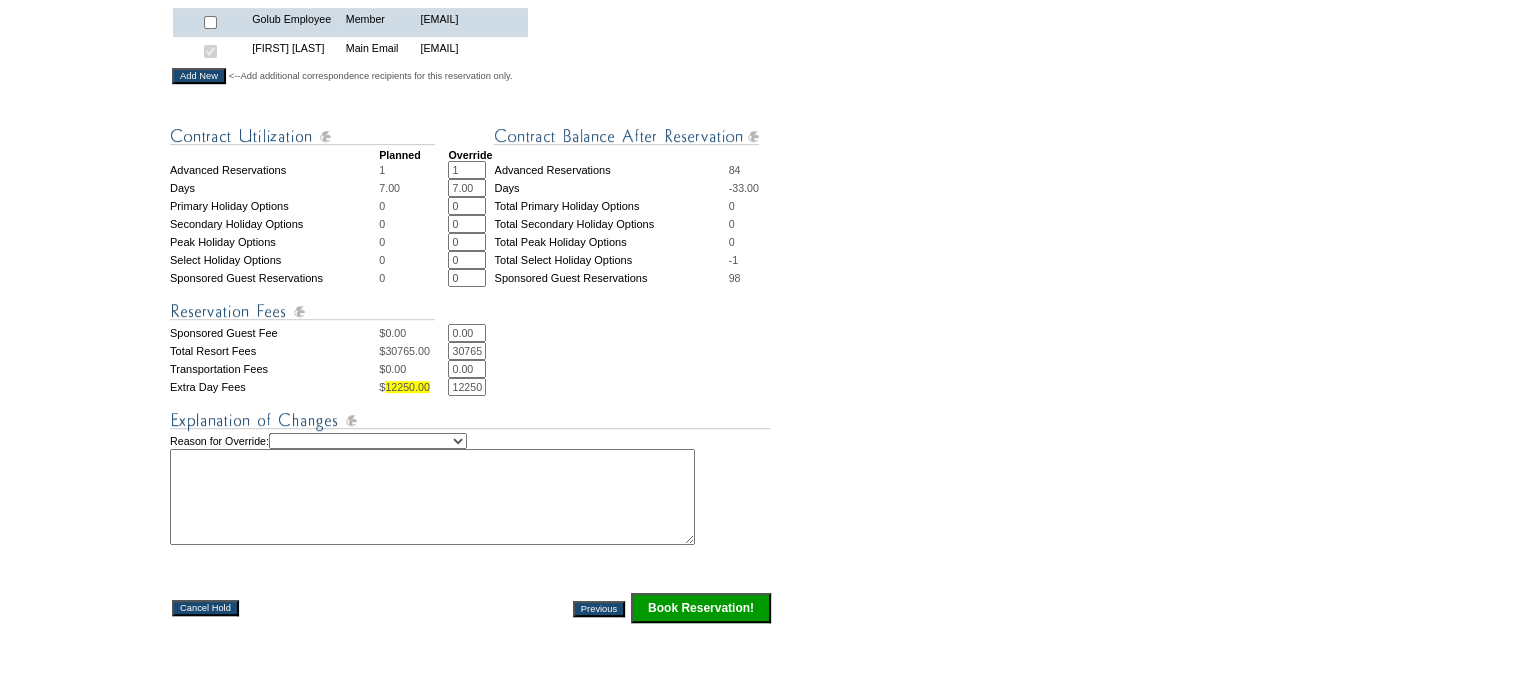 scroll, scrollTop: 800, scrollLeft: 0, axis: vertical 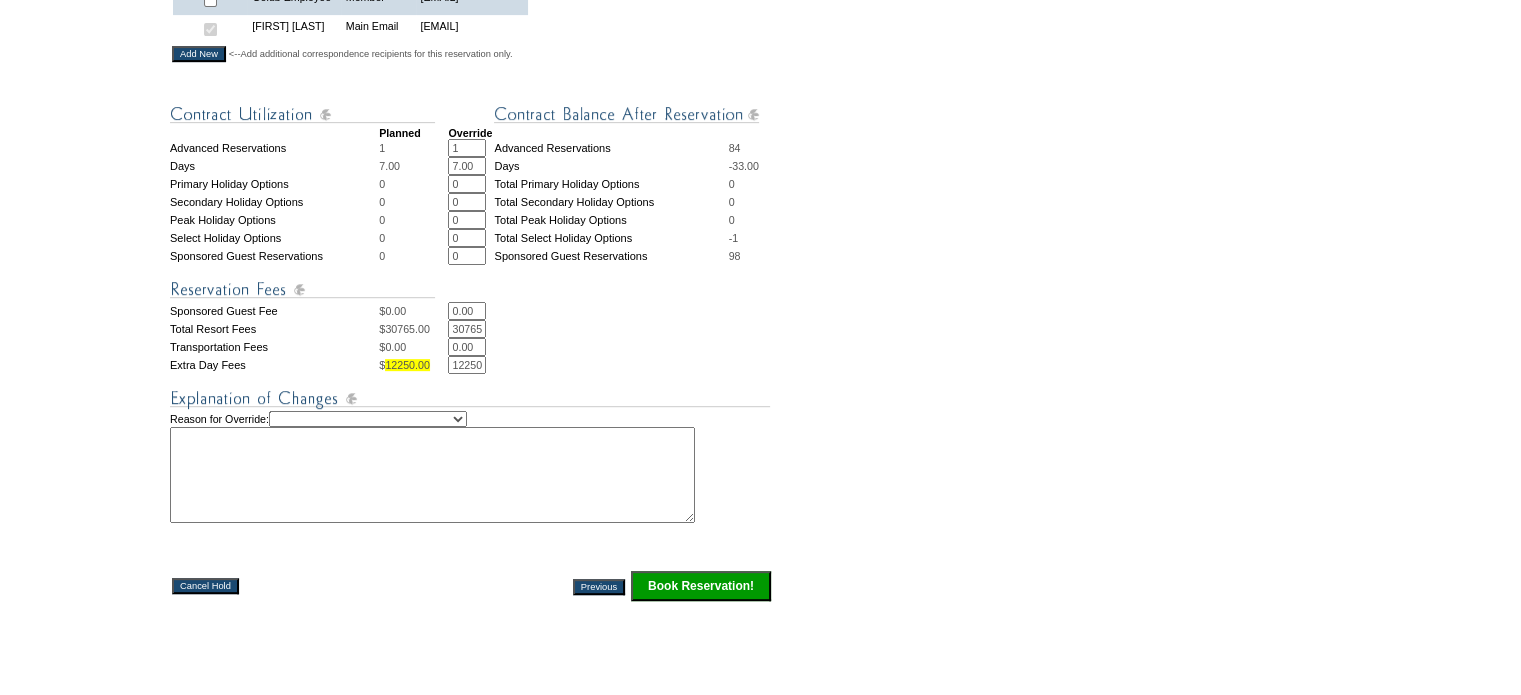 click on "30765.00" at bounding box center [467, 329] 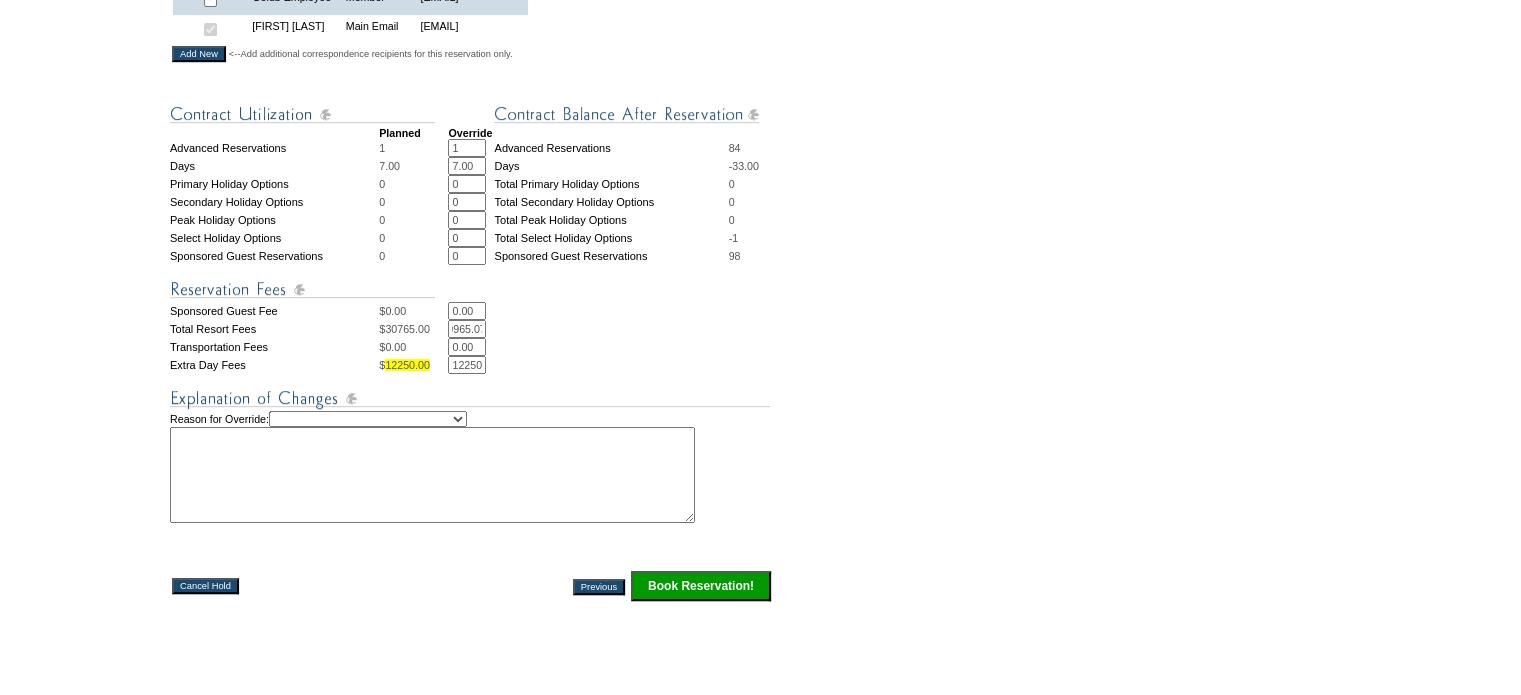 scroll, scrollTop: 0, scrollLeft: 36, axis: horizontal 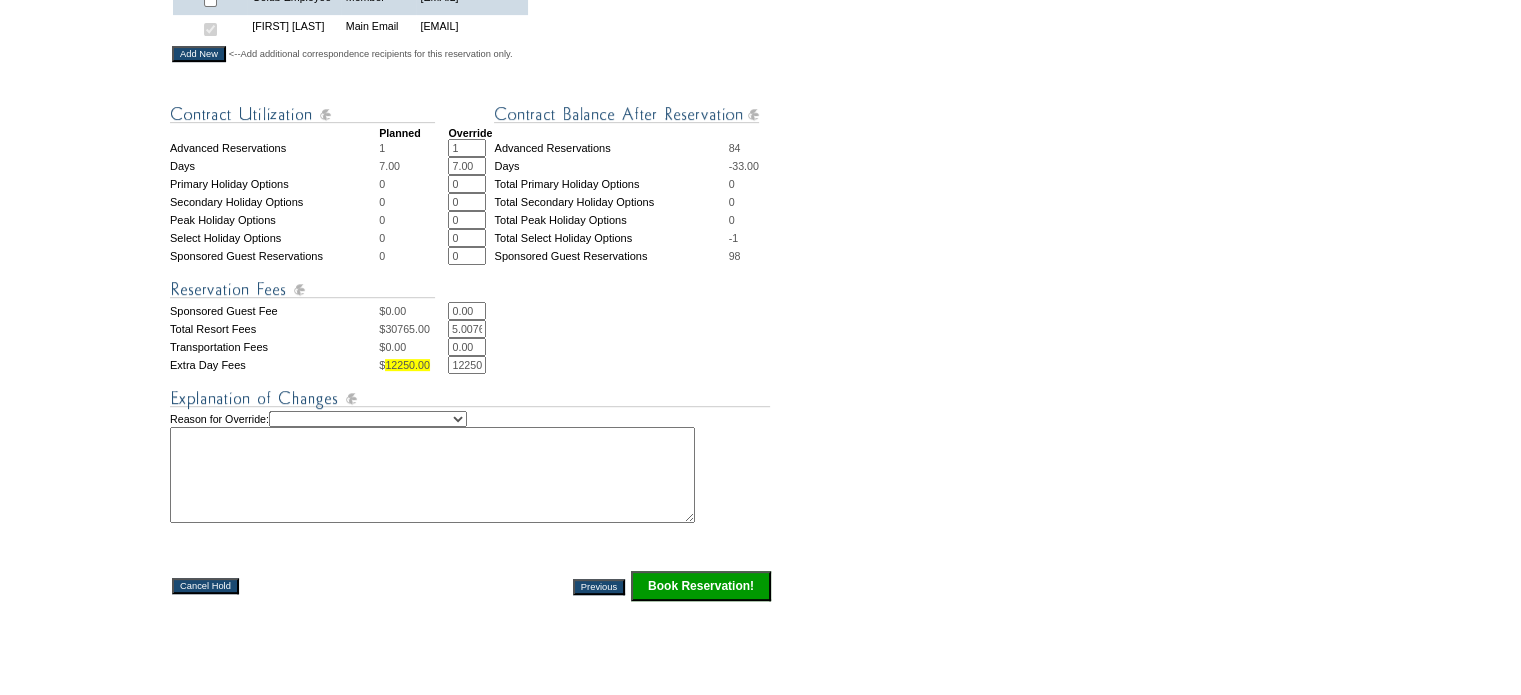 type on "3020965.00765.00" 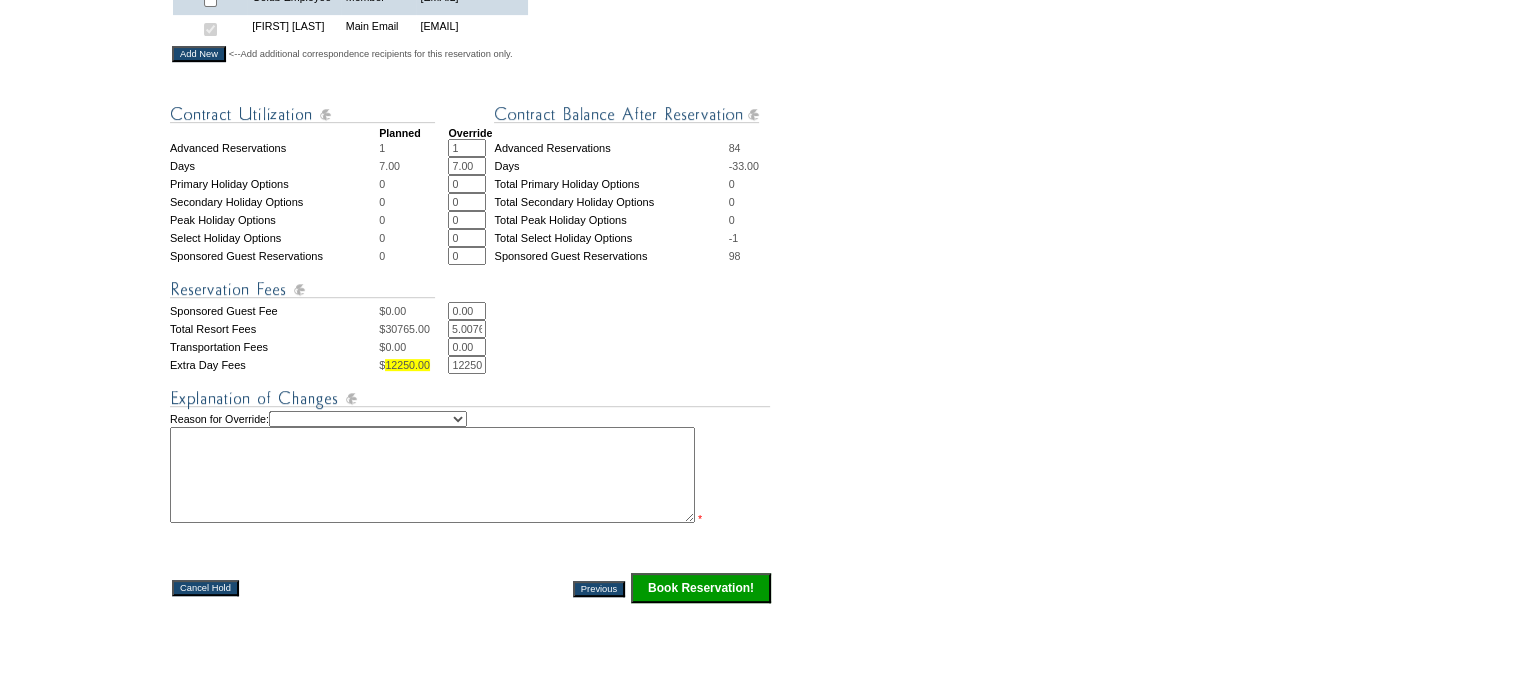 scroll, scrollTop: 0, scrollLeft: 0, axis: both 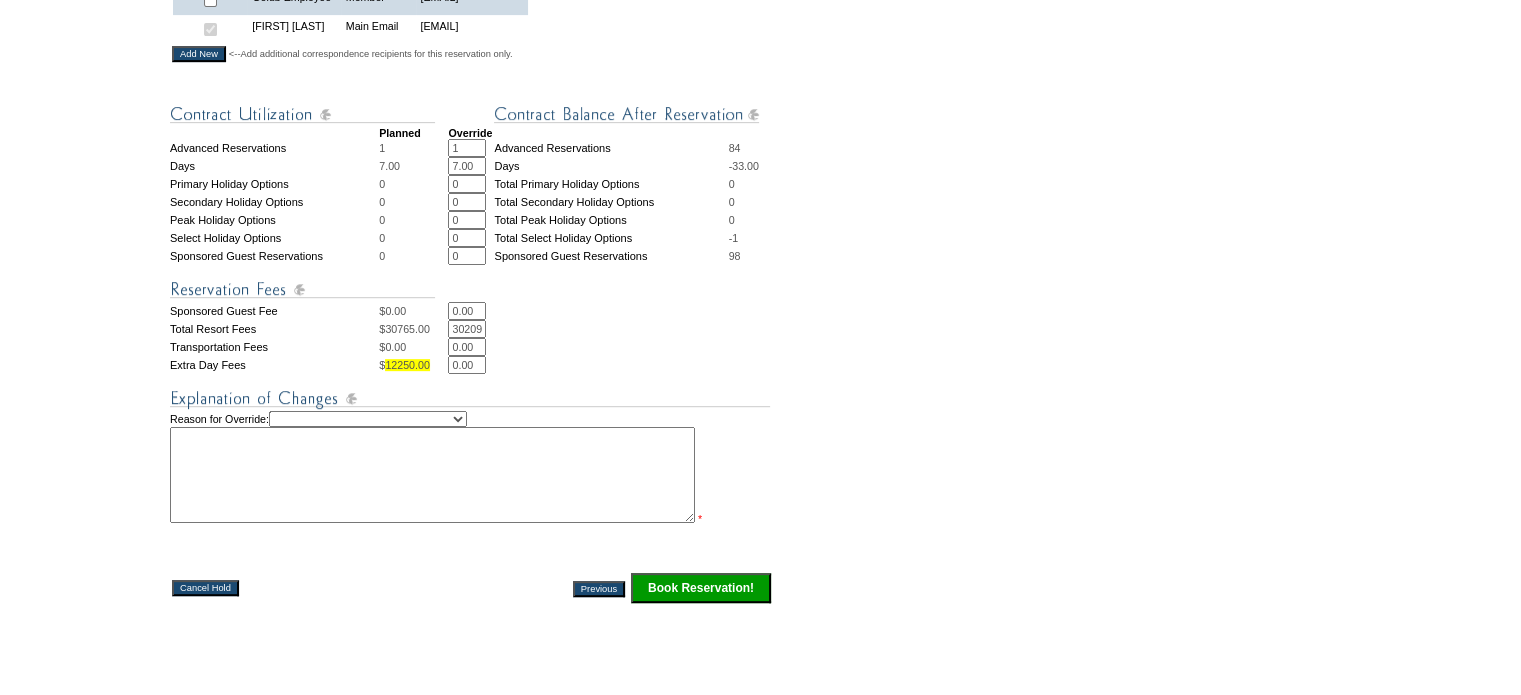 type on "0.00" 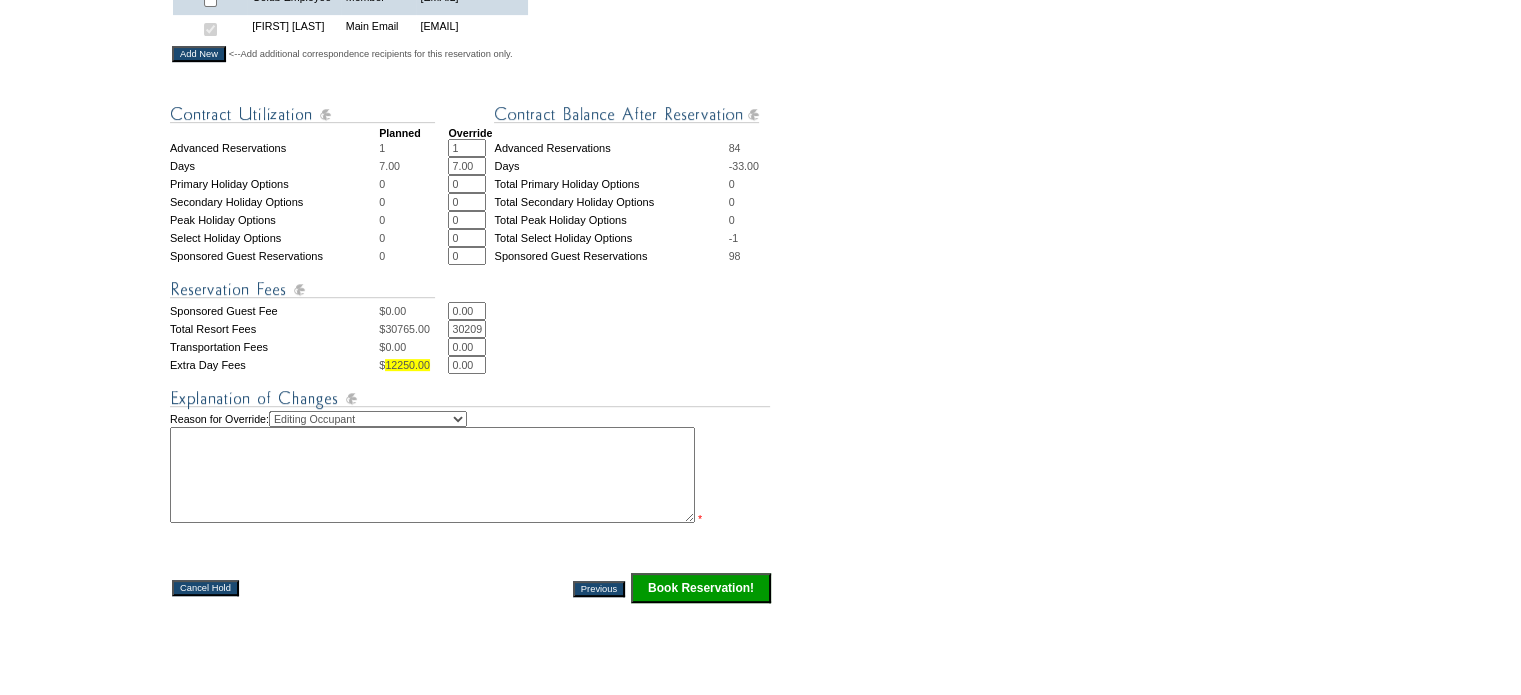 select on "1035" 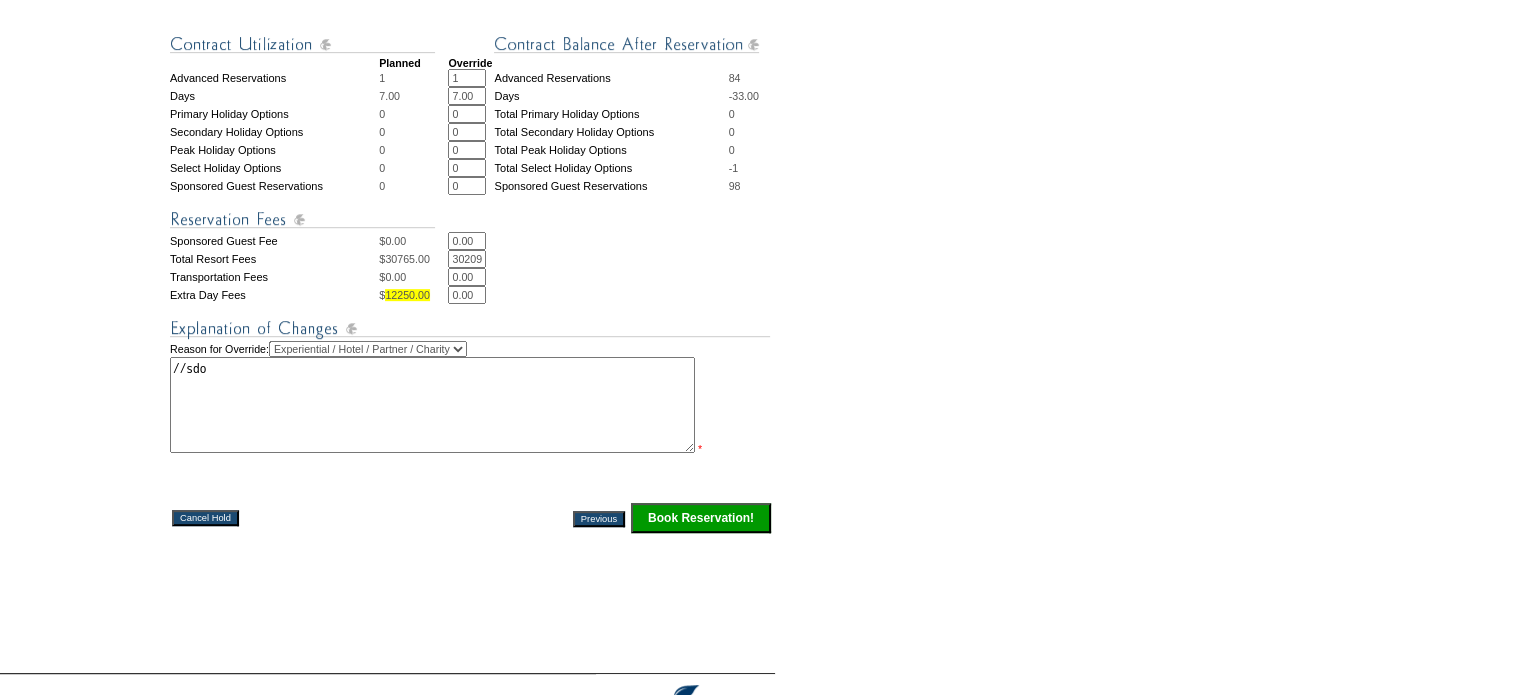 scroll, scrollTop: 900, scrollLeft: 0, axis: vertical 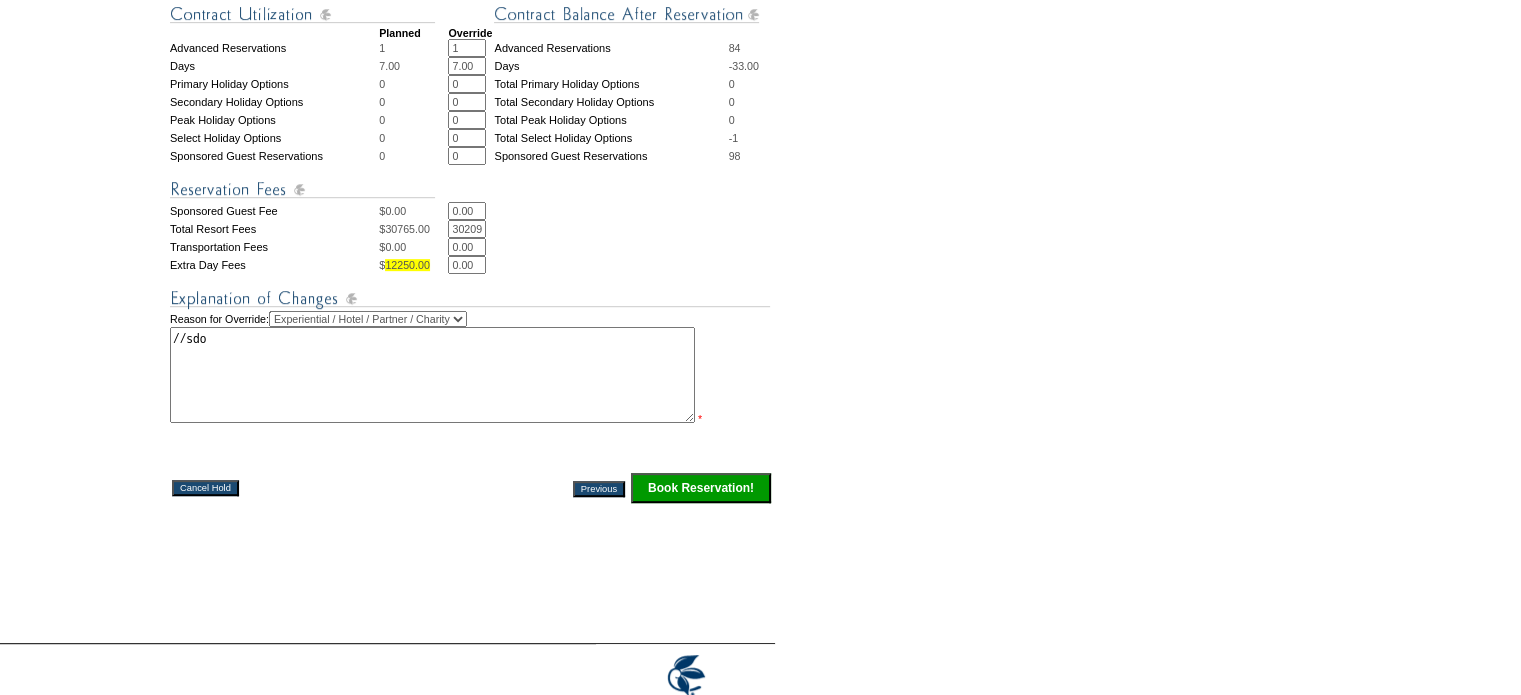 type on "//sdo" 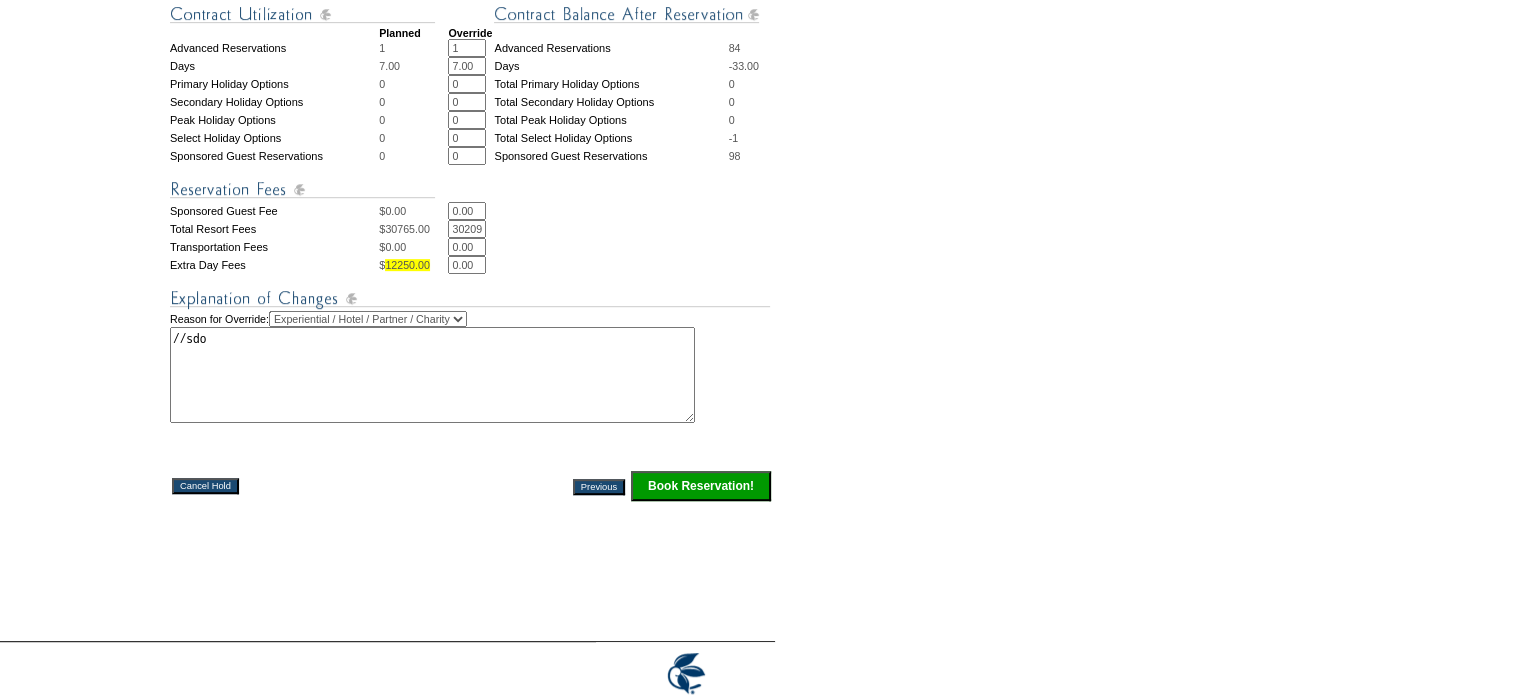 click on "Book Reservation!" at bounding box center (701, 486) 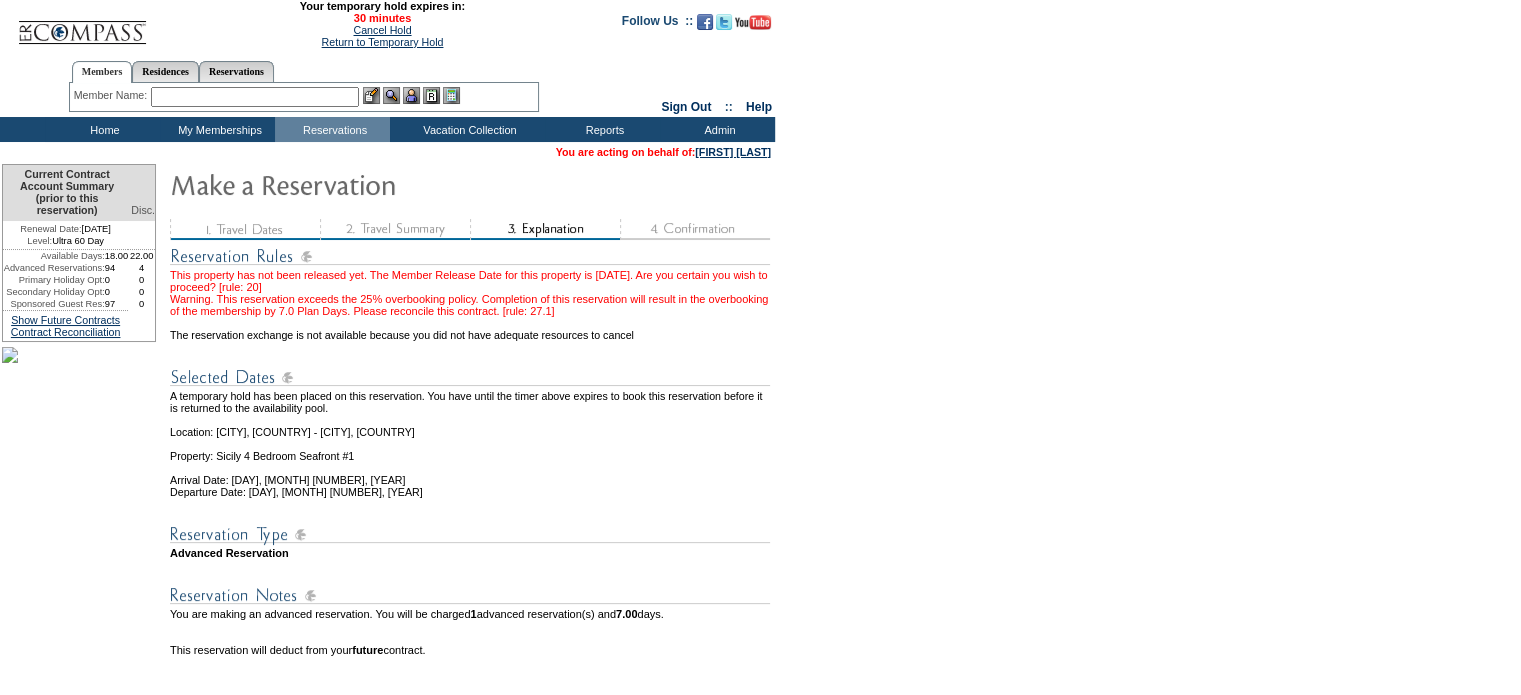 scroll, scrollTop: 900, scrollLeft: 0, axis: vertical 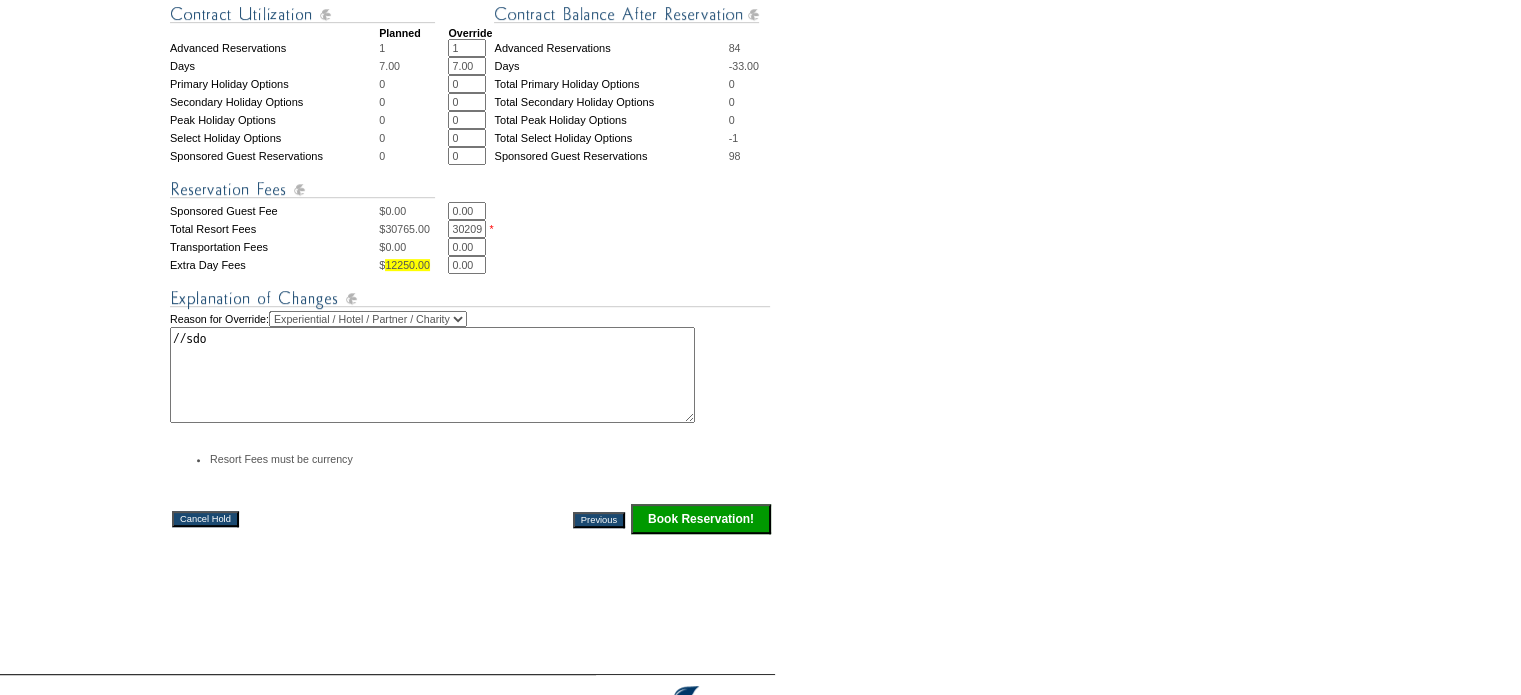 click on "Book Reservation!" at bounding box center (701, 519) 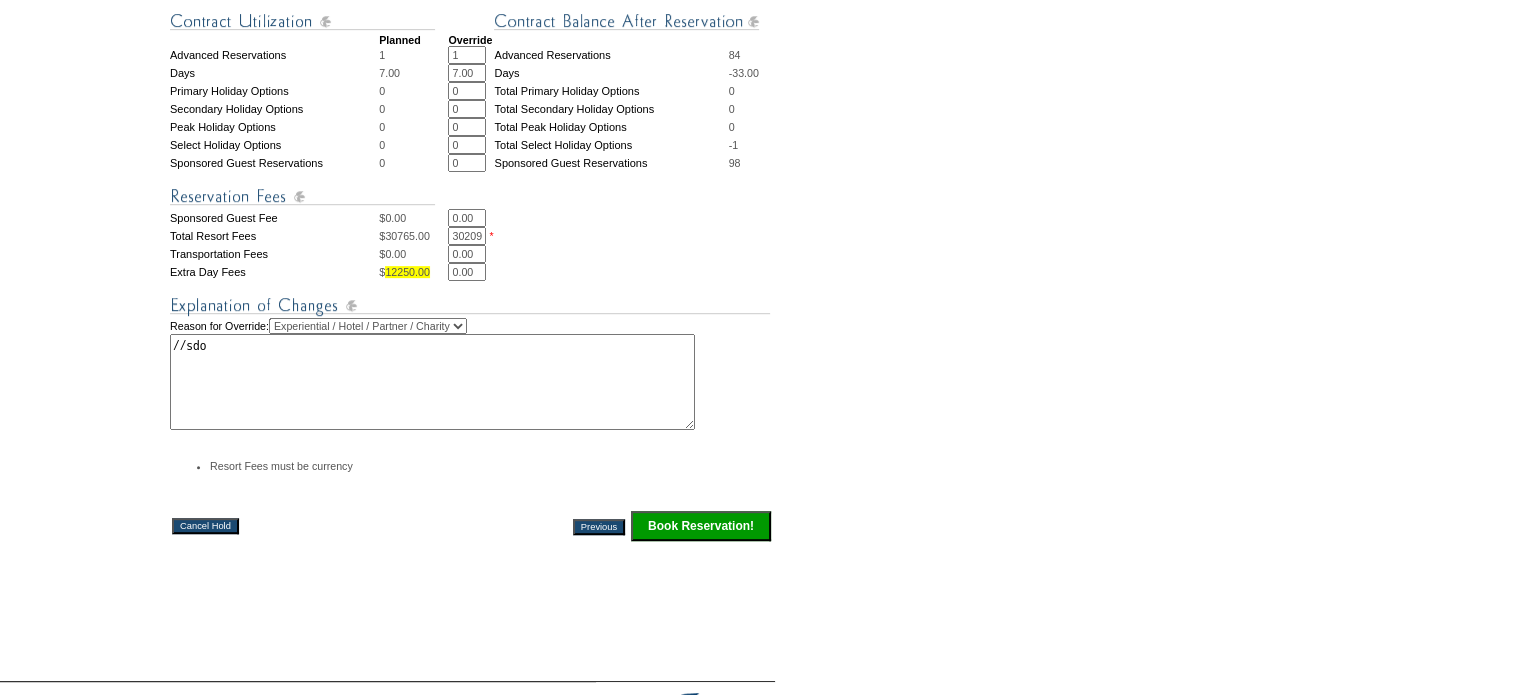 scroll, scrollTop: 900, scrollLeft: 0, axis: vertical 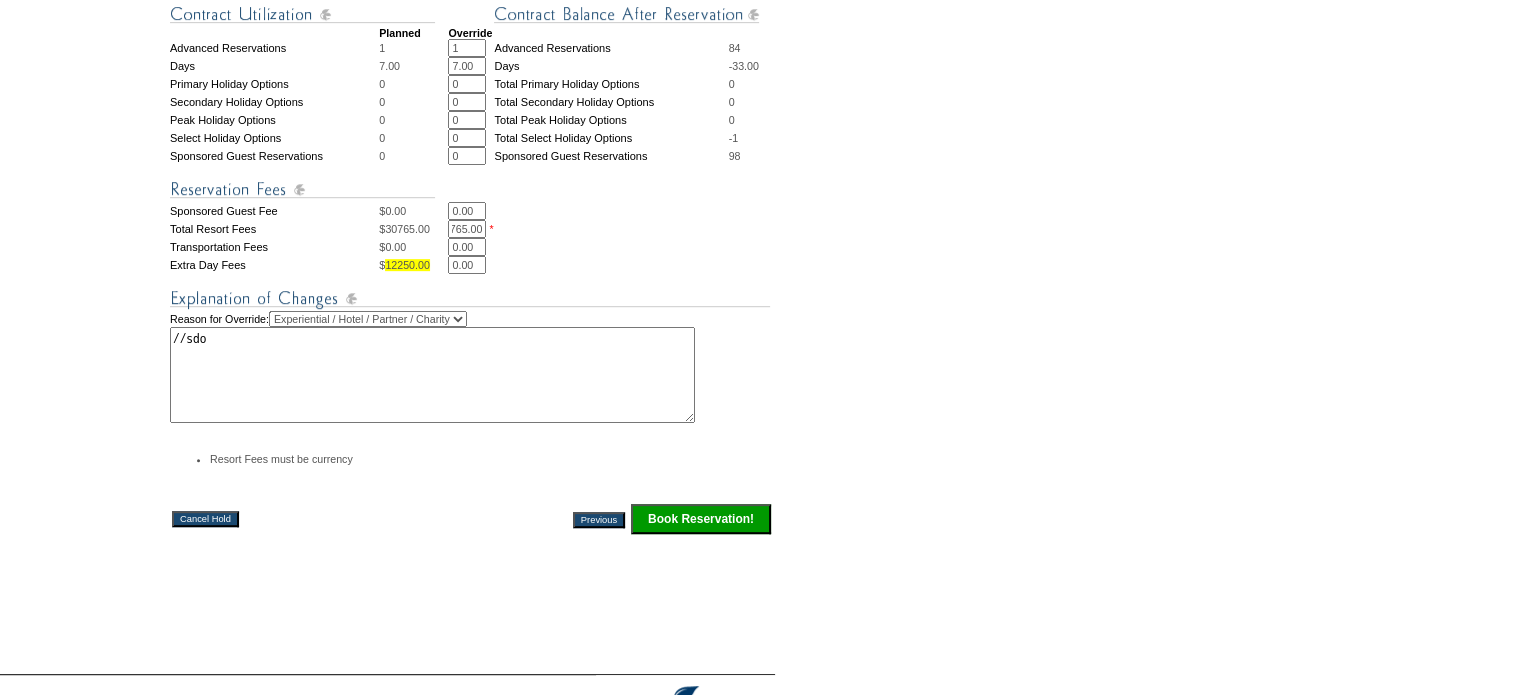 drag, startPoint x: 460, startPoint y: 267, endPoint x: 564, endPoint y: 279, distance: 104.69002 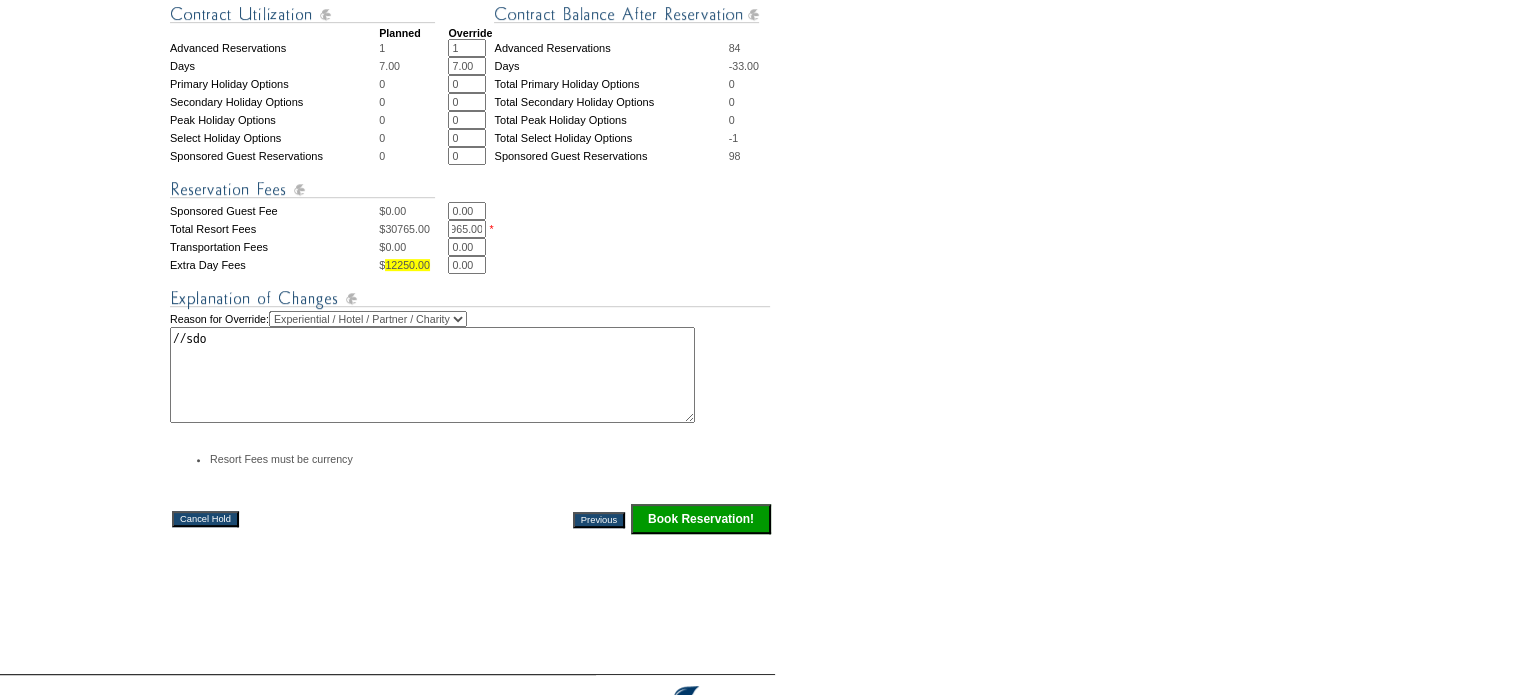 scroll, scrollTop: 0, scrollLeft: 20, axis: horizontal 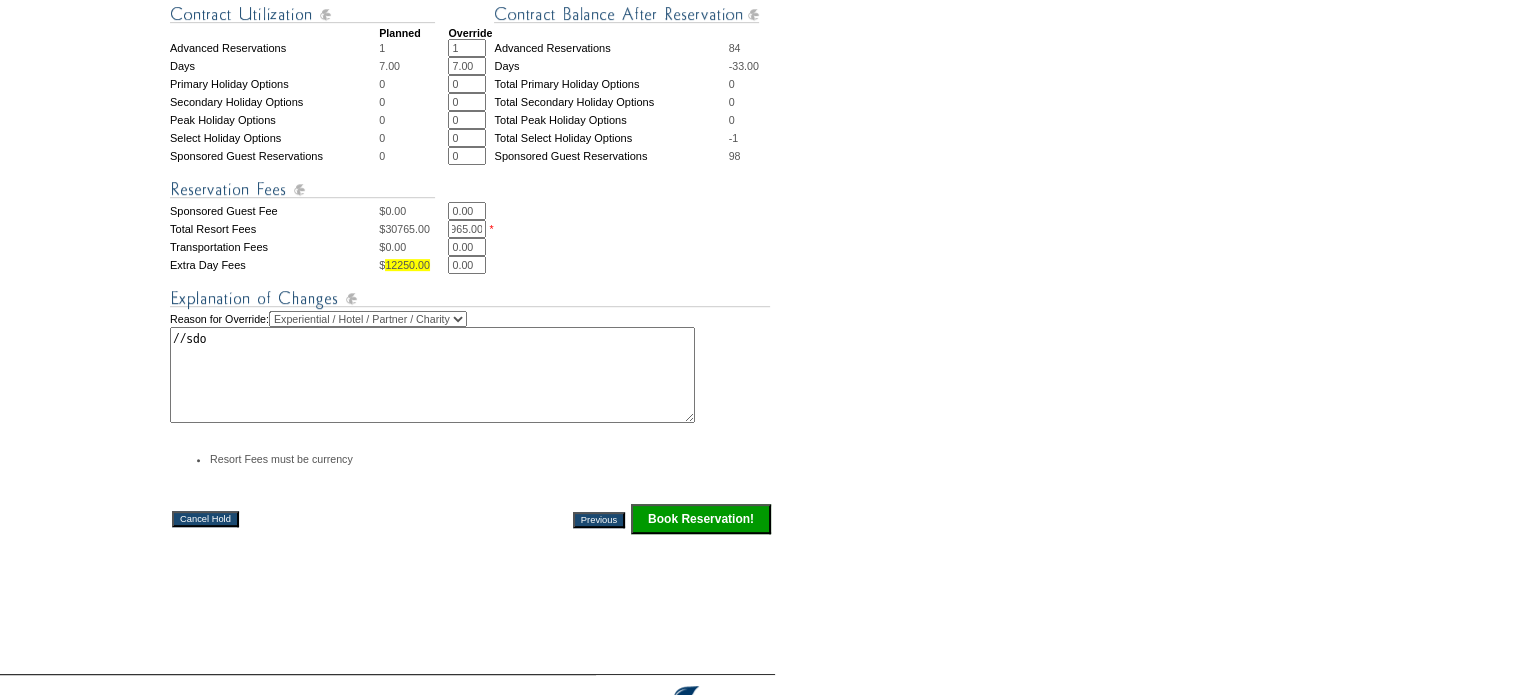 type on "20965.00" 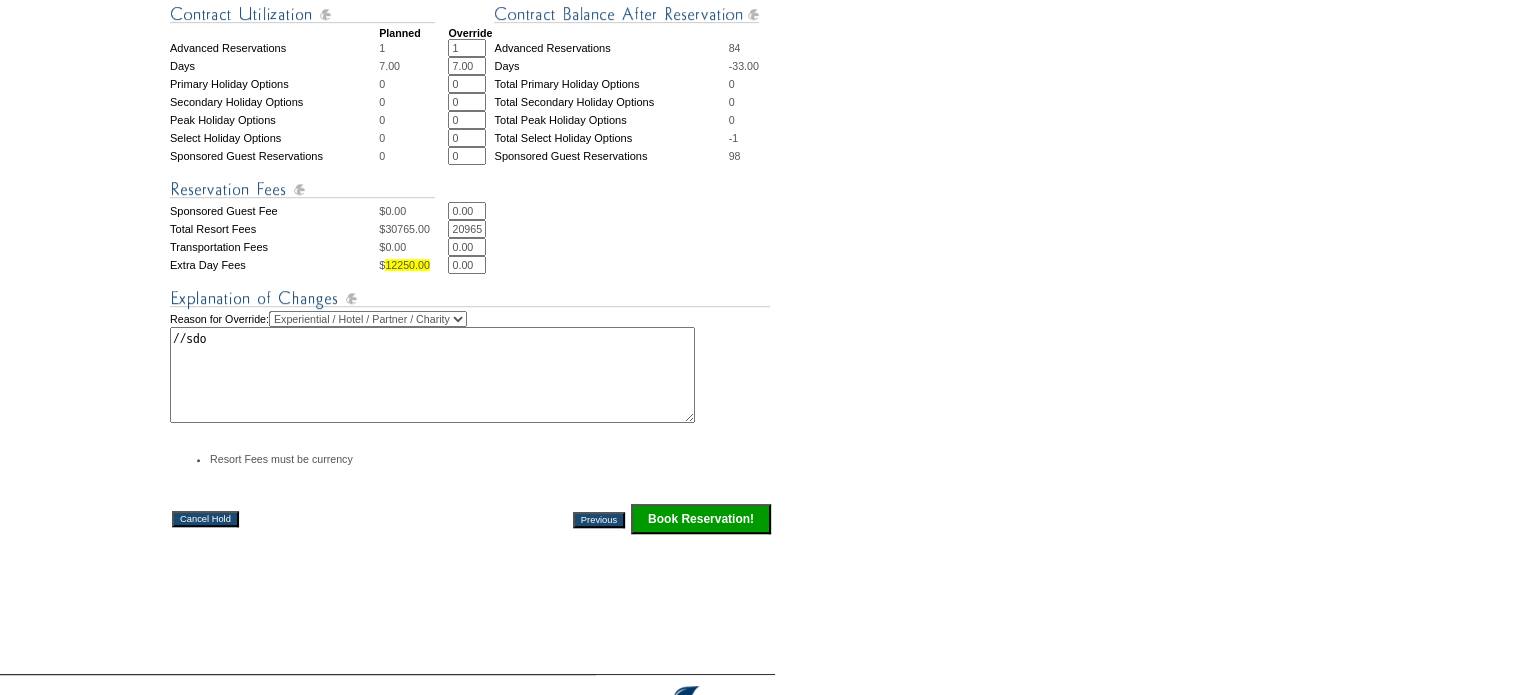 click on "Book Reservation!" at bounding box center (701, 519) 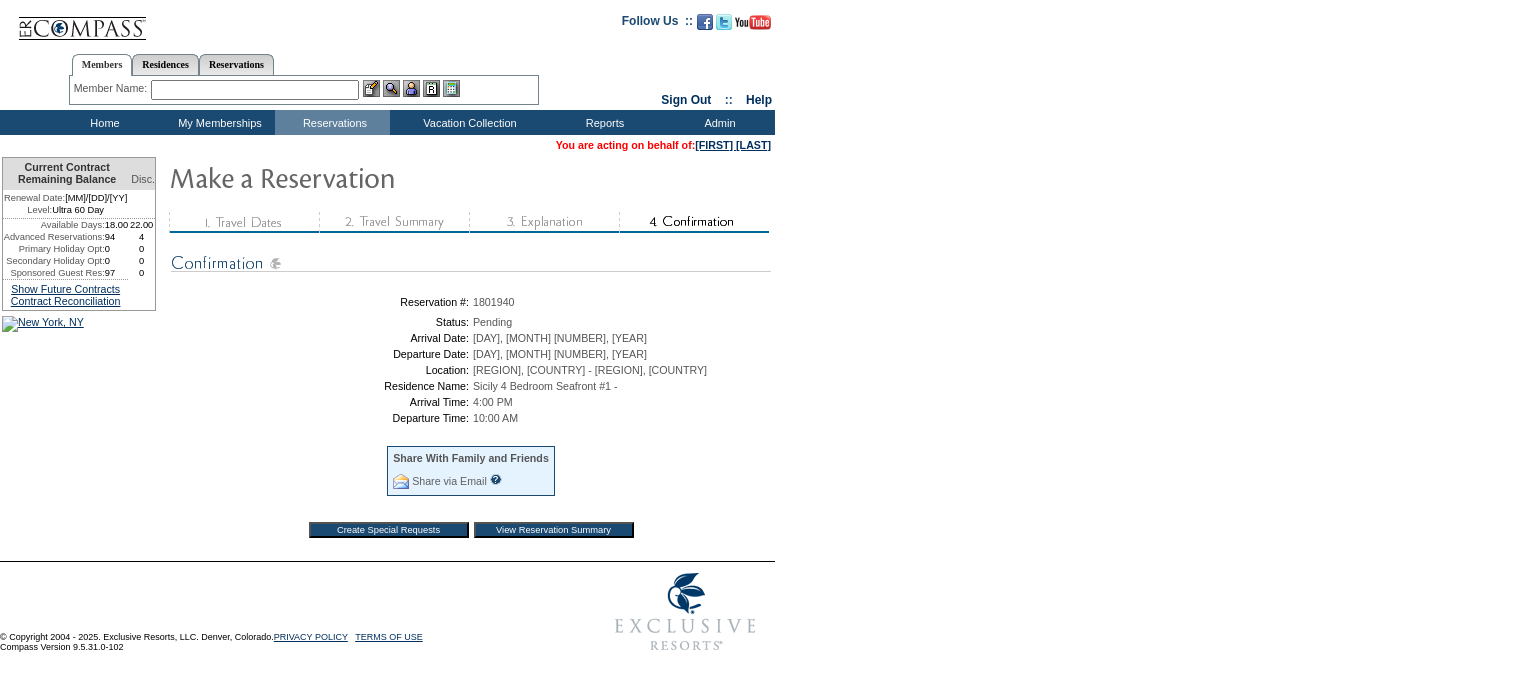 scroll, scrollTop: 0, scrollLeft: 0, axis: both 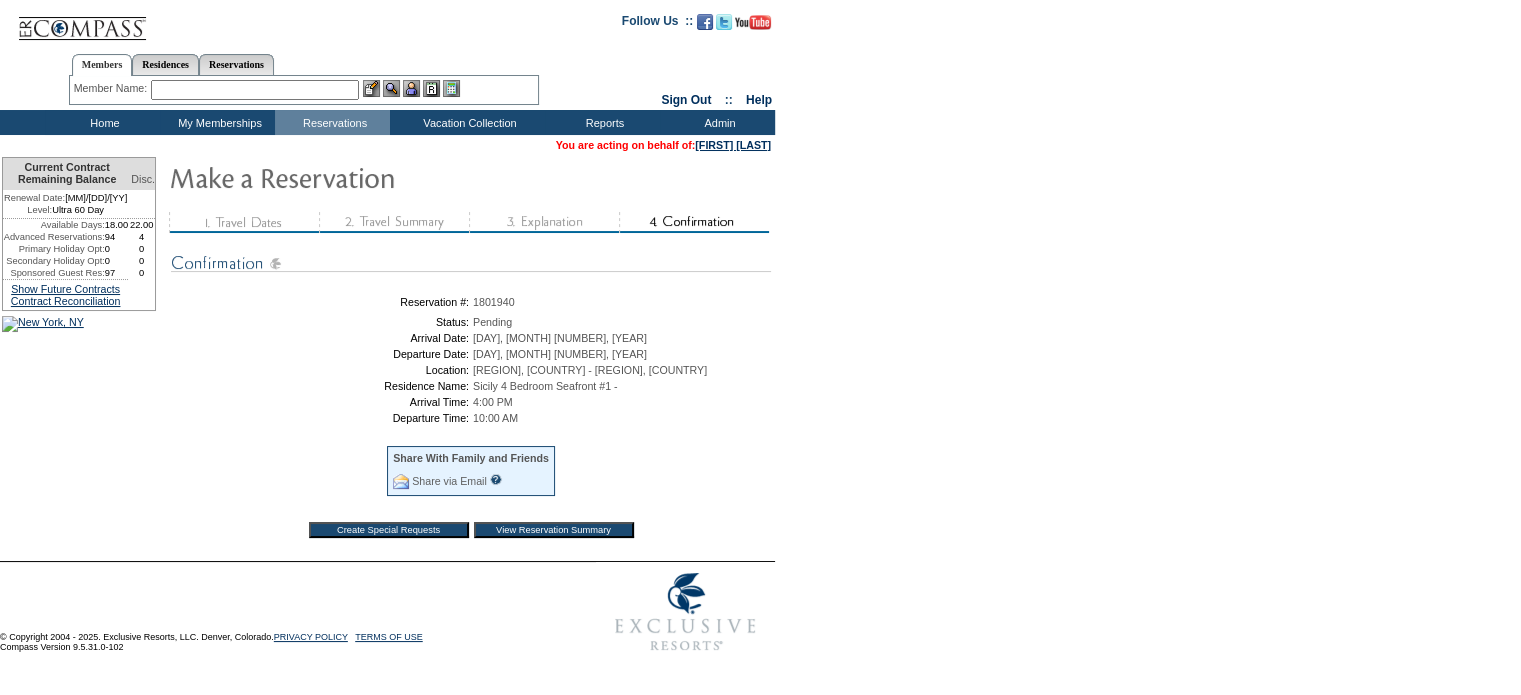 click on "View Reservation Summary" at bounding box center (554, 530) 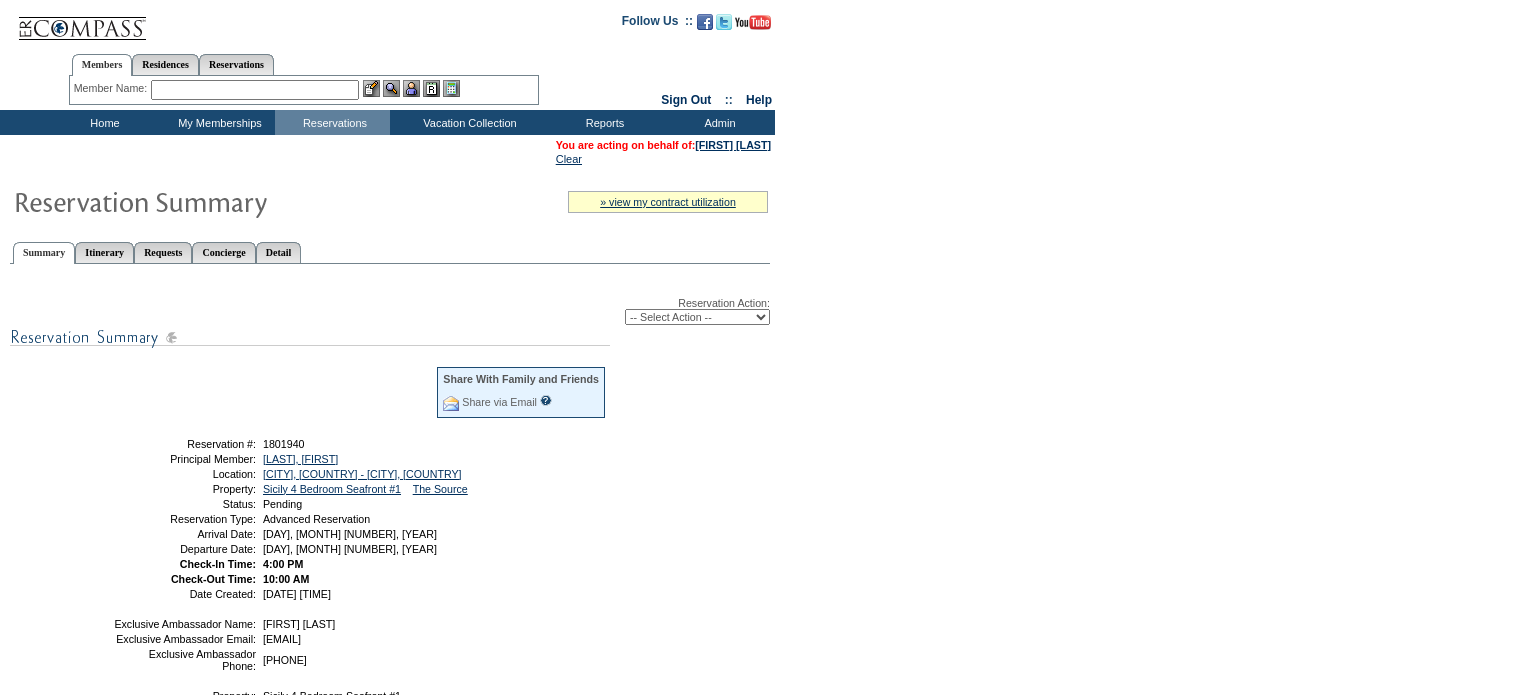 scroll, scrollTop: 0, scrollLeft: 0, axis: both 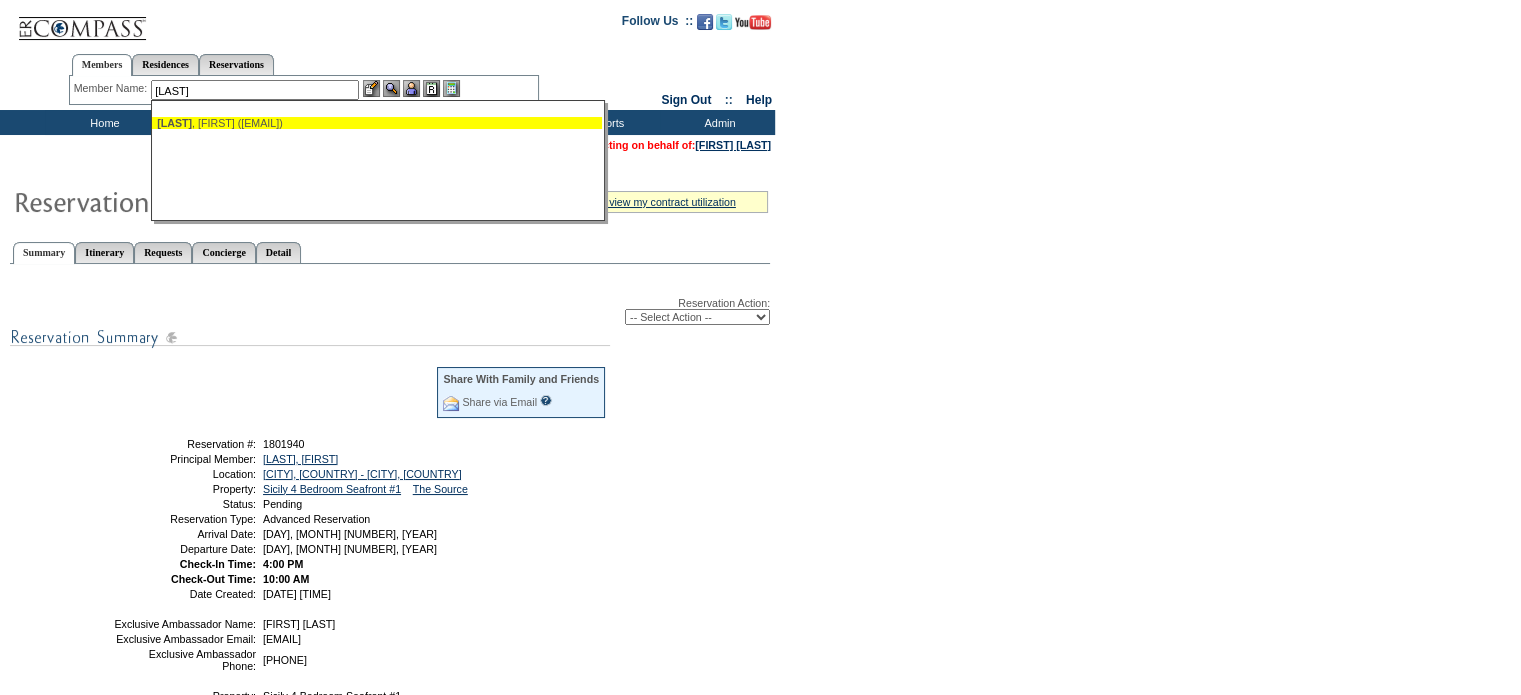 click on "Harada , Mary (maryharada@gmail.com)" at bounding box center (377, 123) 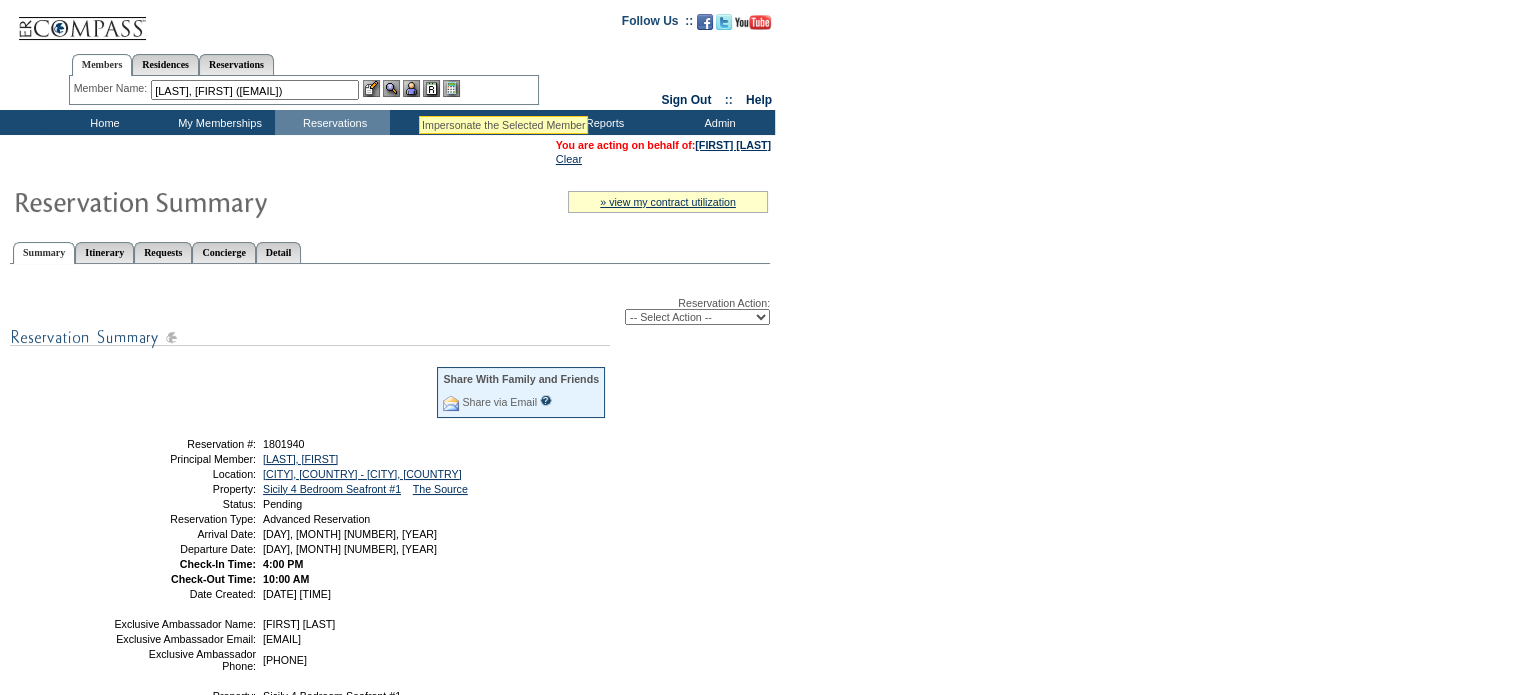 click at bounding box center (411, 88) 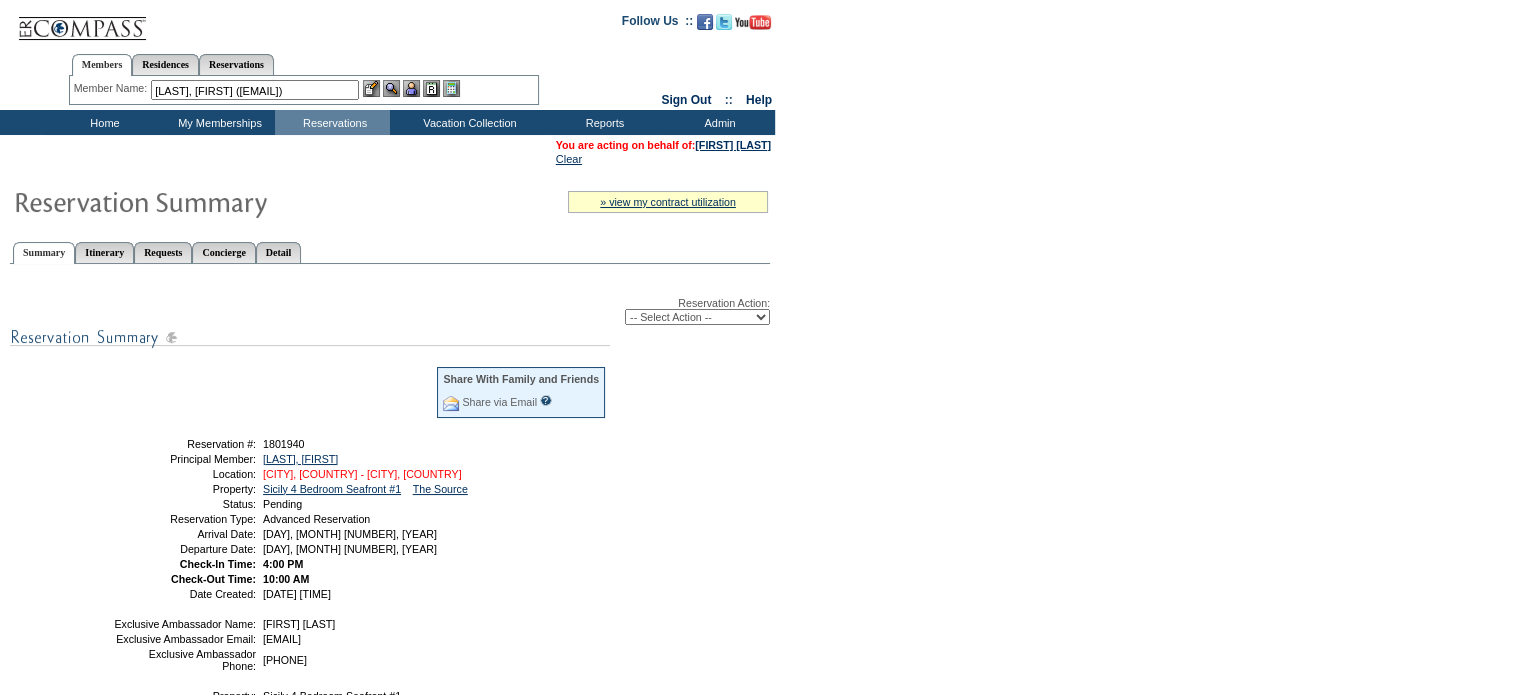 click on "[REGION], [COUNTRY] - [REGION], [COUNTRY]" at bounding box center [362, 474] 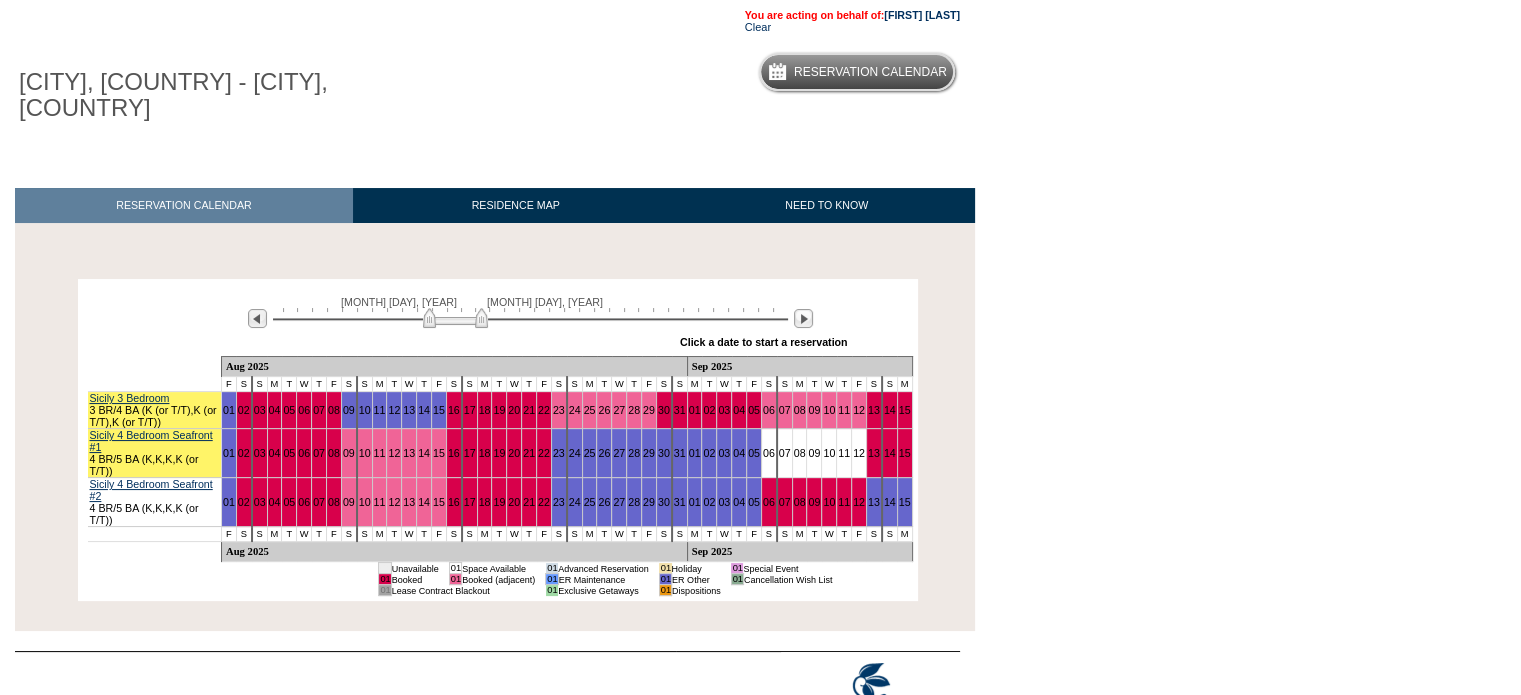scroll, scrollTop: 147, scrollLeft: 0, axis: vertical 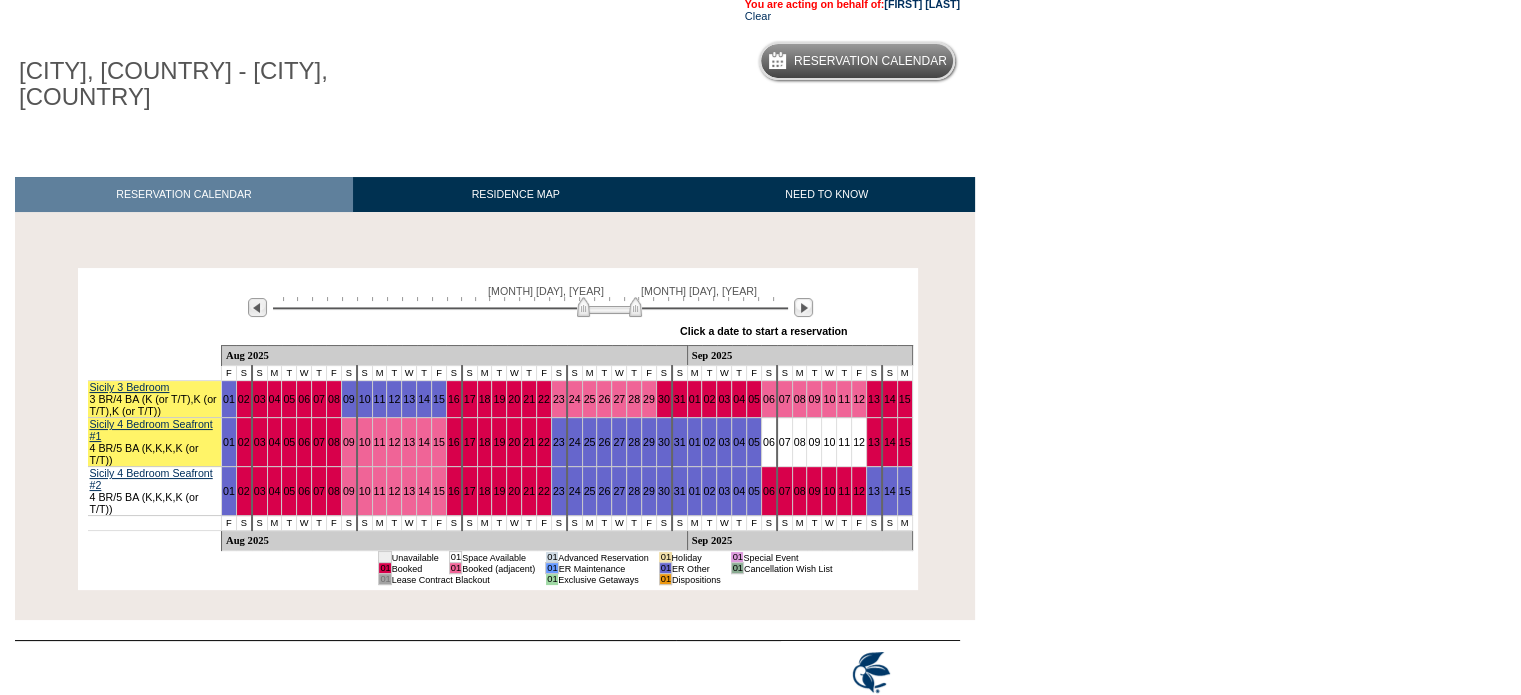 drag, startPoint x: 464, startPoint y: 283, endPoint x: 618, endPoint y: 283, distance: 154 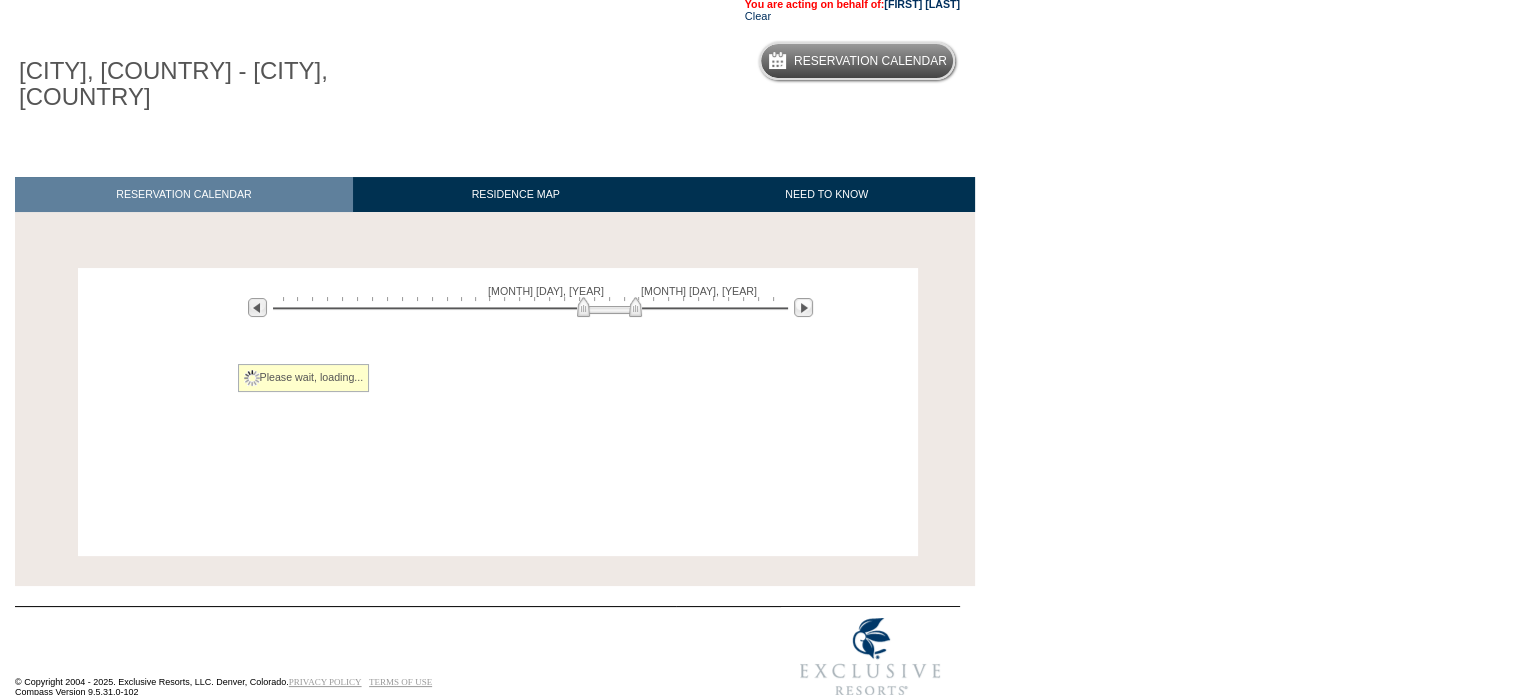 scroll, scrollTop: 115, scrollLeft: 0, axis: vertical 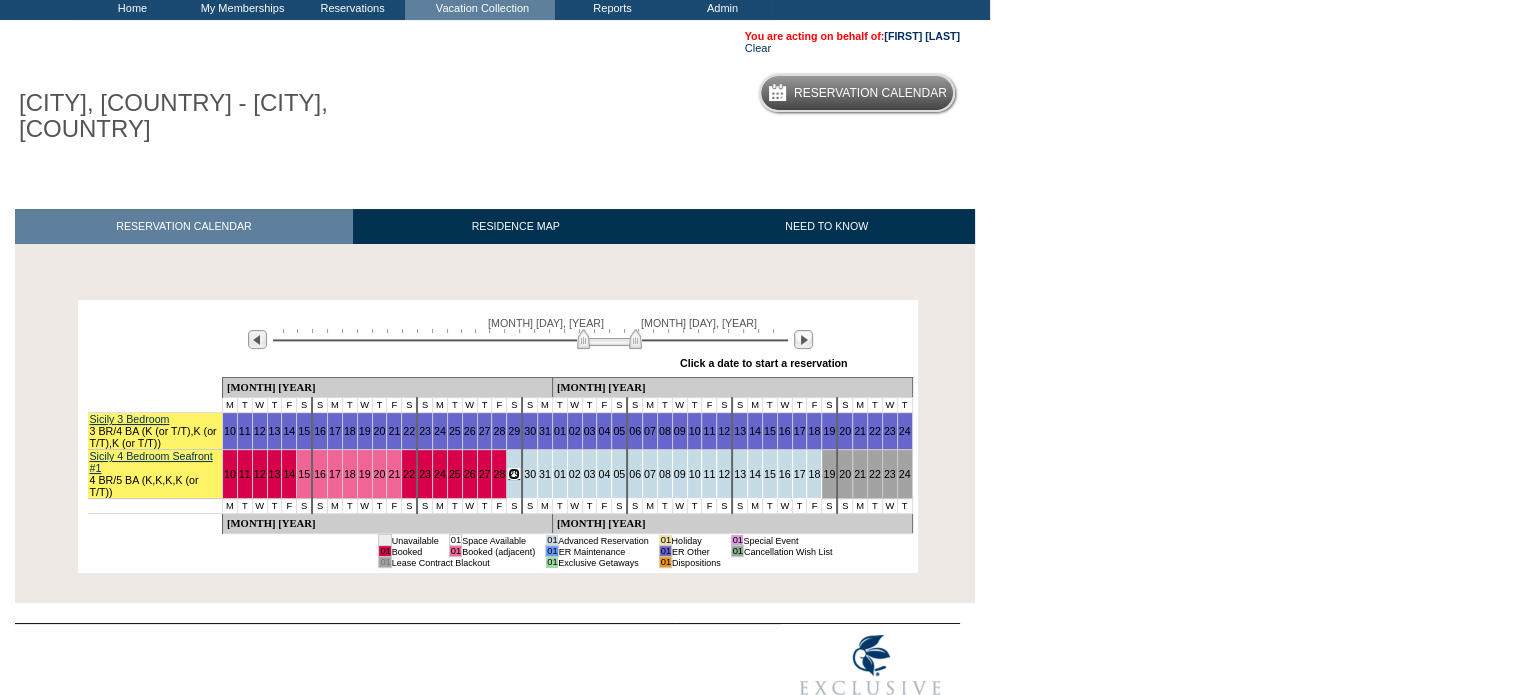 click on "29" at bounding box center [514, 474] 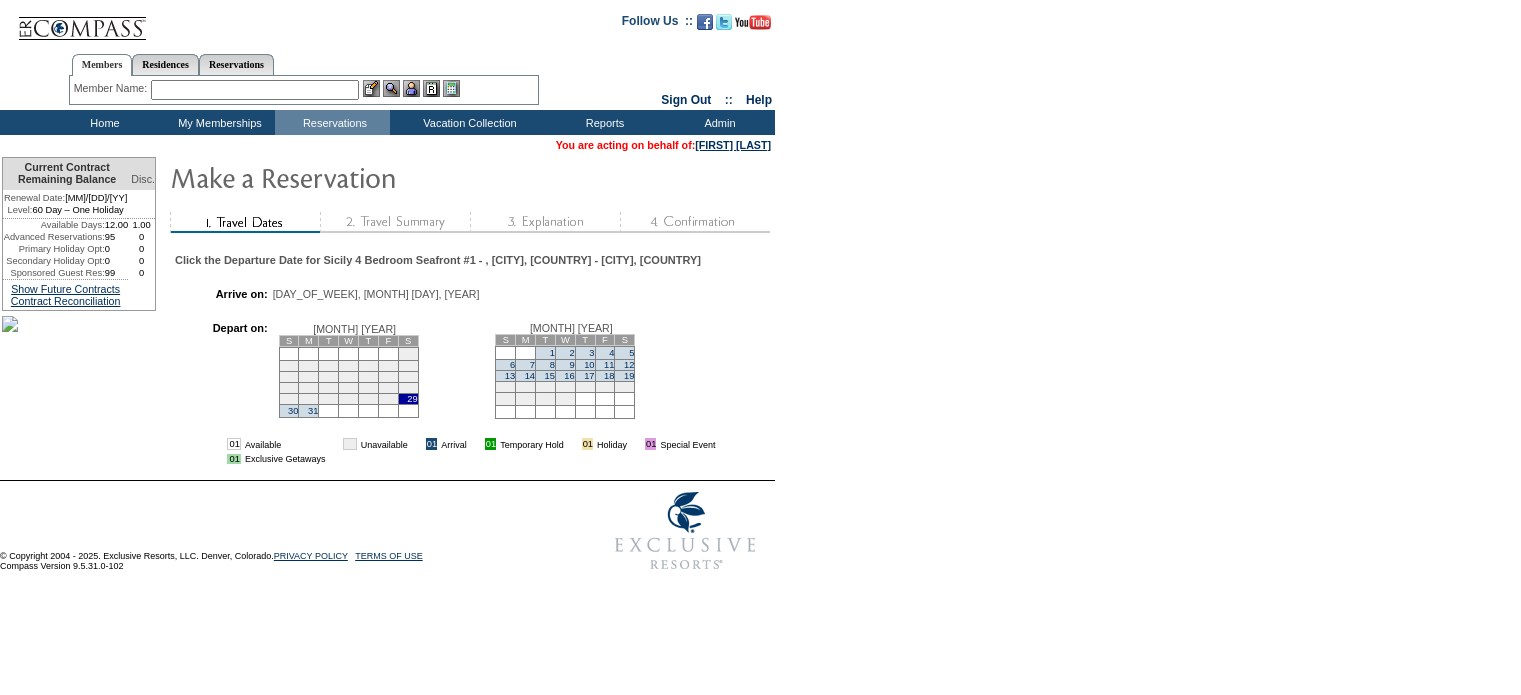 scroll, scrollTop: 0, scrollLeft: 0, axis: both 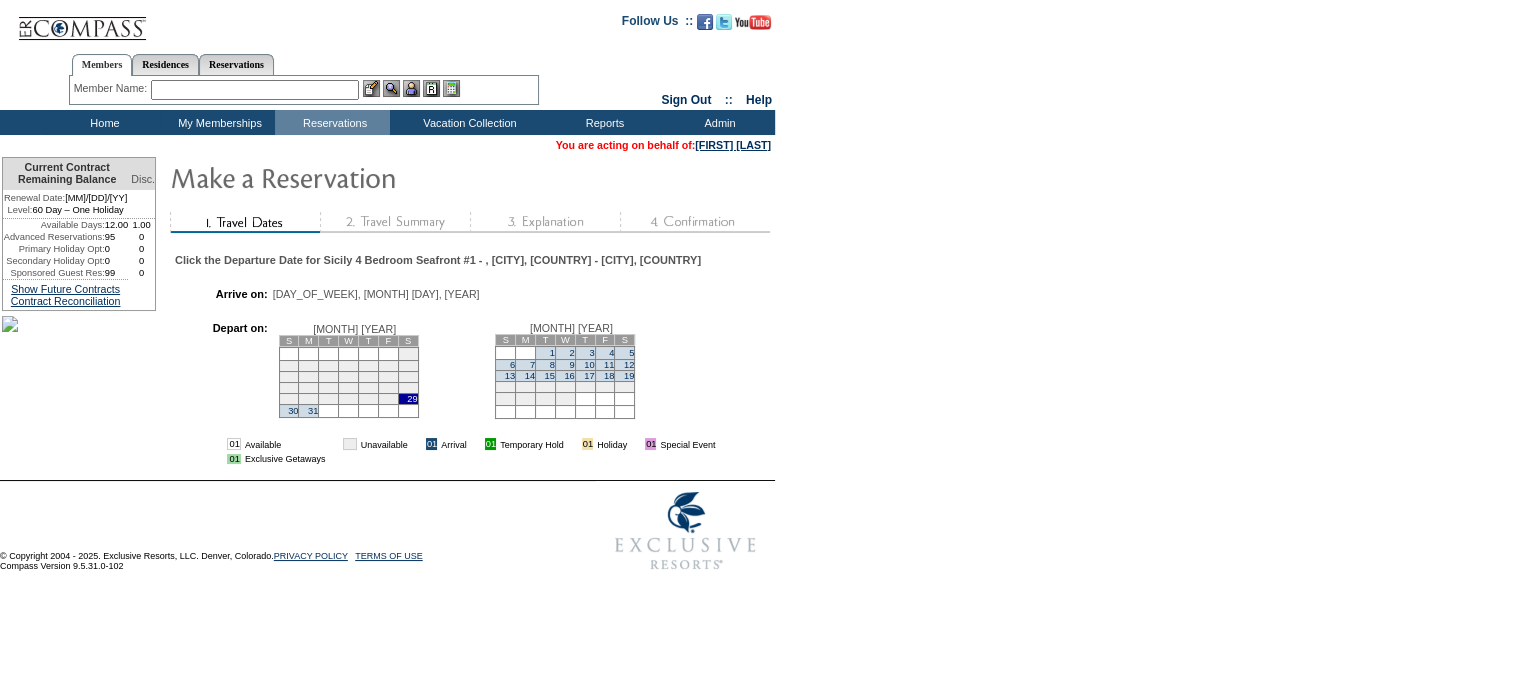 click on "5" at bounding box center [625, 352] 